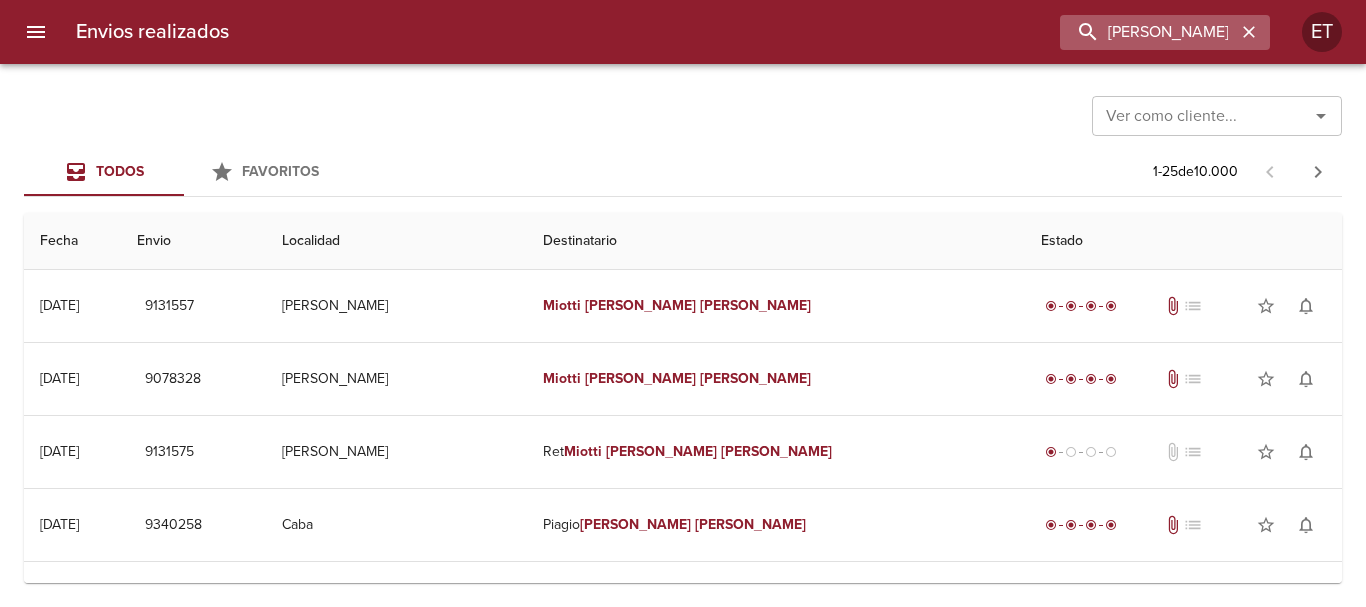scroll, scrollTop: 0, scrollLeft: 0, axis: both 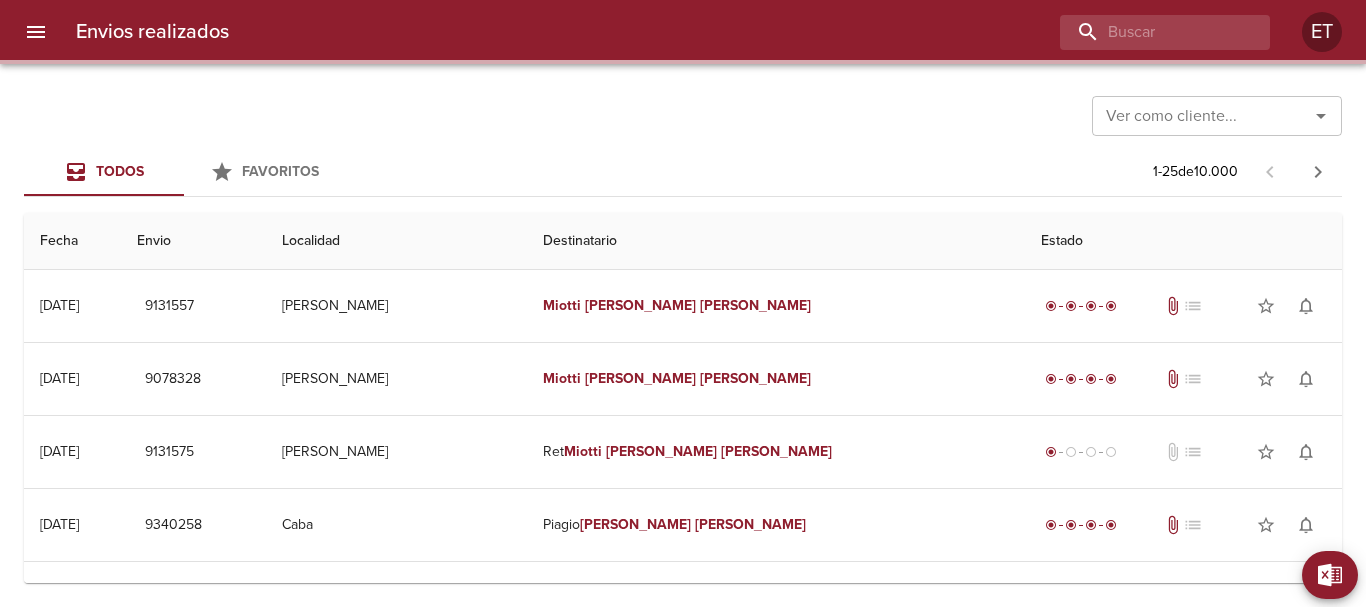 drag, startPoint x: 769, startPoint y: 92, endPoint x: 780, endPoint y: 15, distance: 77.781746 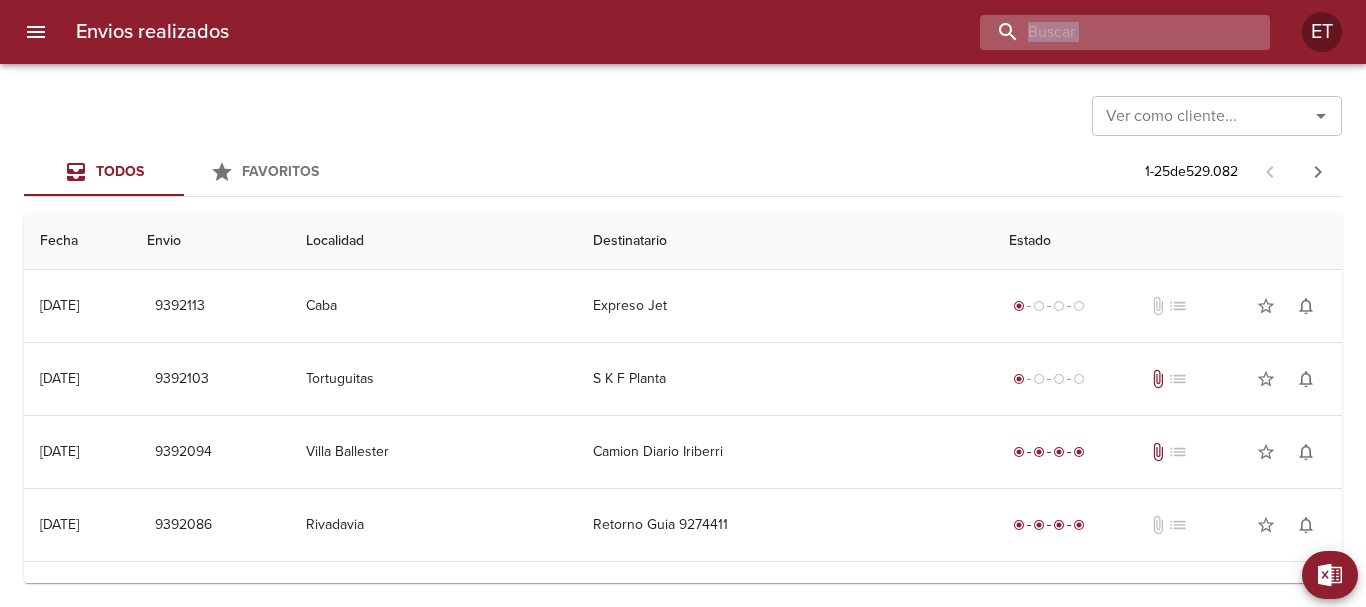 click at bounding box center (1108, 32) 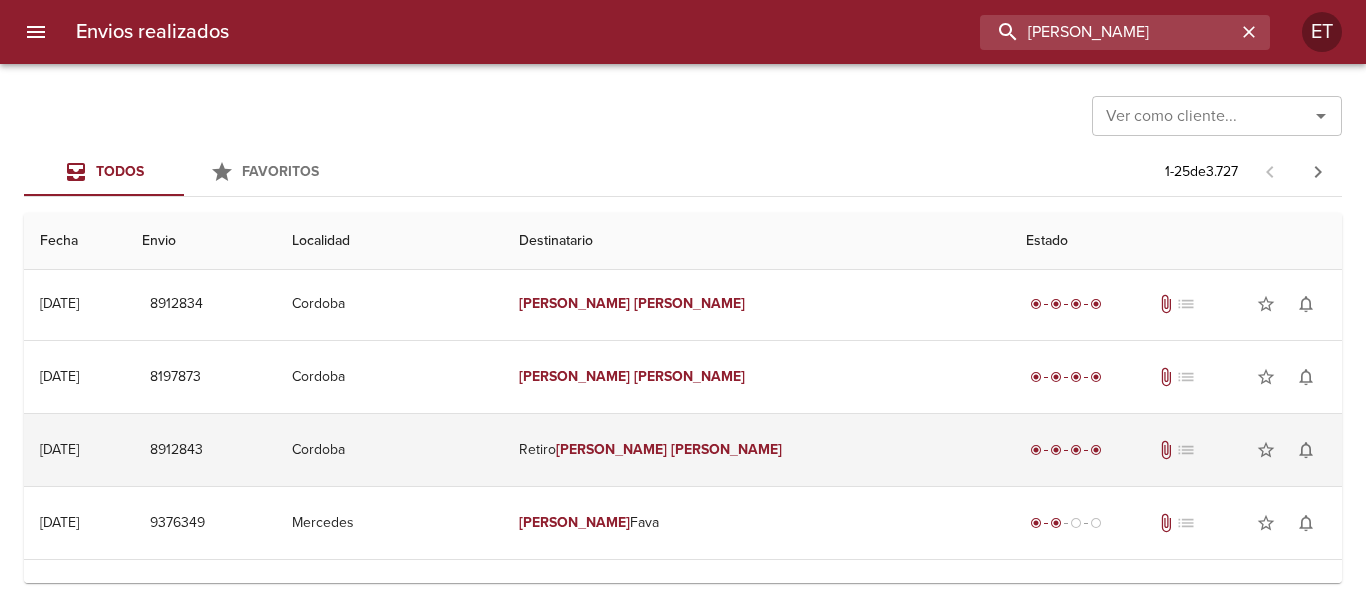 scroll, scrollTop: 0, scrollLeft: 0, axis: both 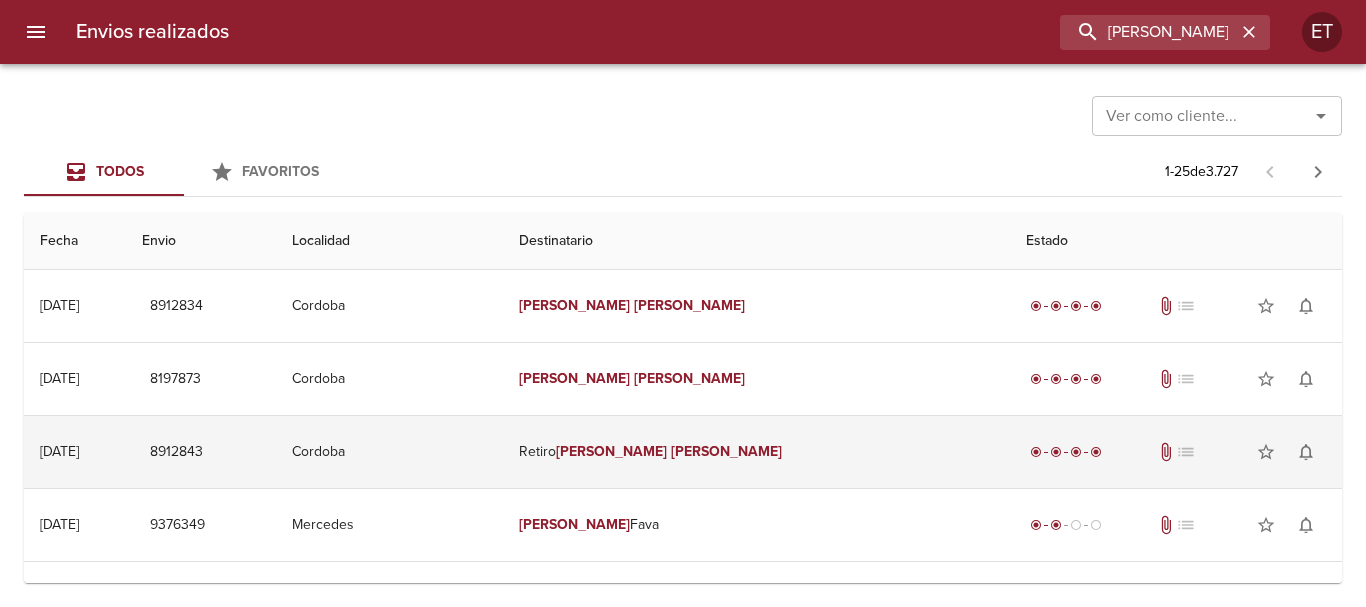 click on "[PERSON_NAME]" at bounding box center (611, 451) 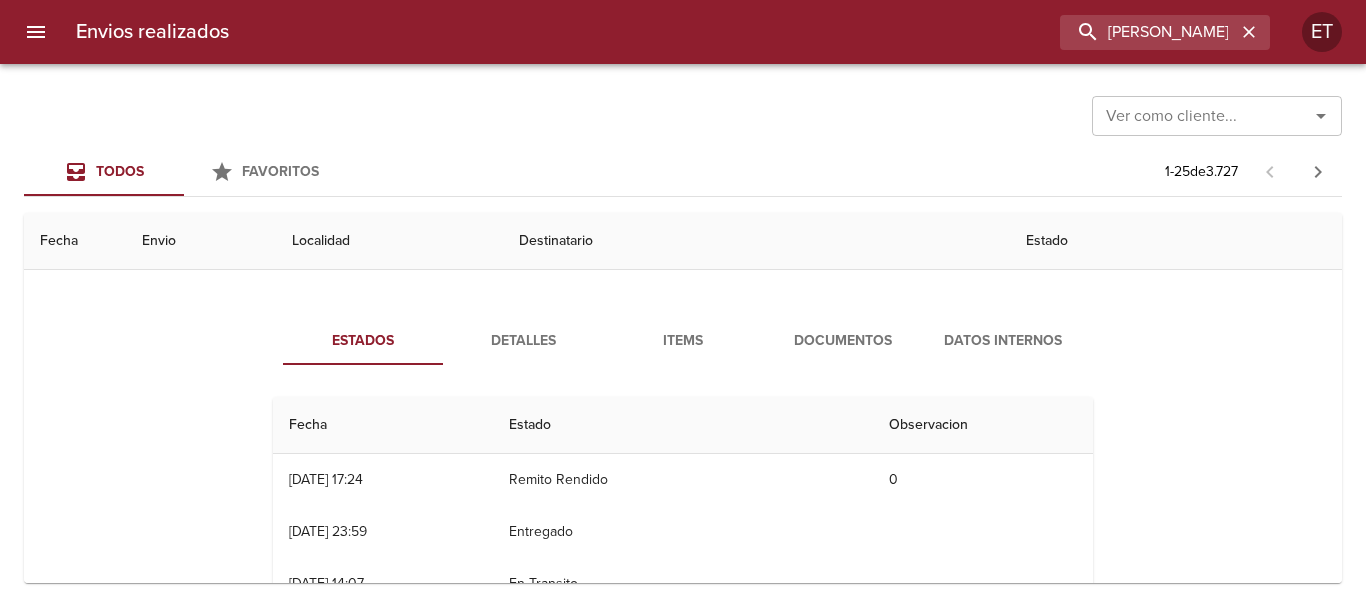 scroll, scrollTop: 200, scrollLeft: 0, axis: vertical 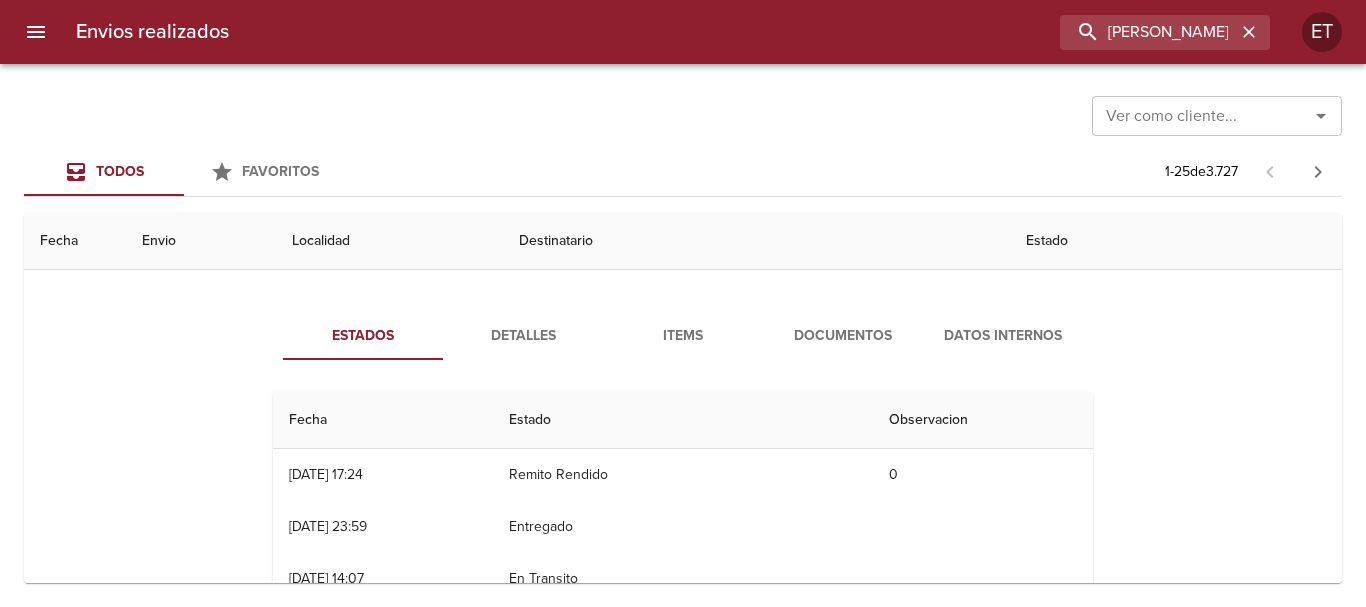 click on "Documentos" at bounding box center (843, 336) 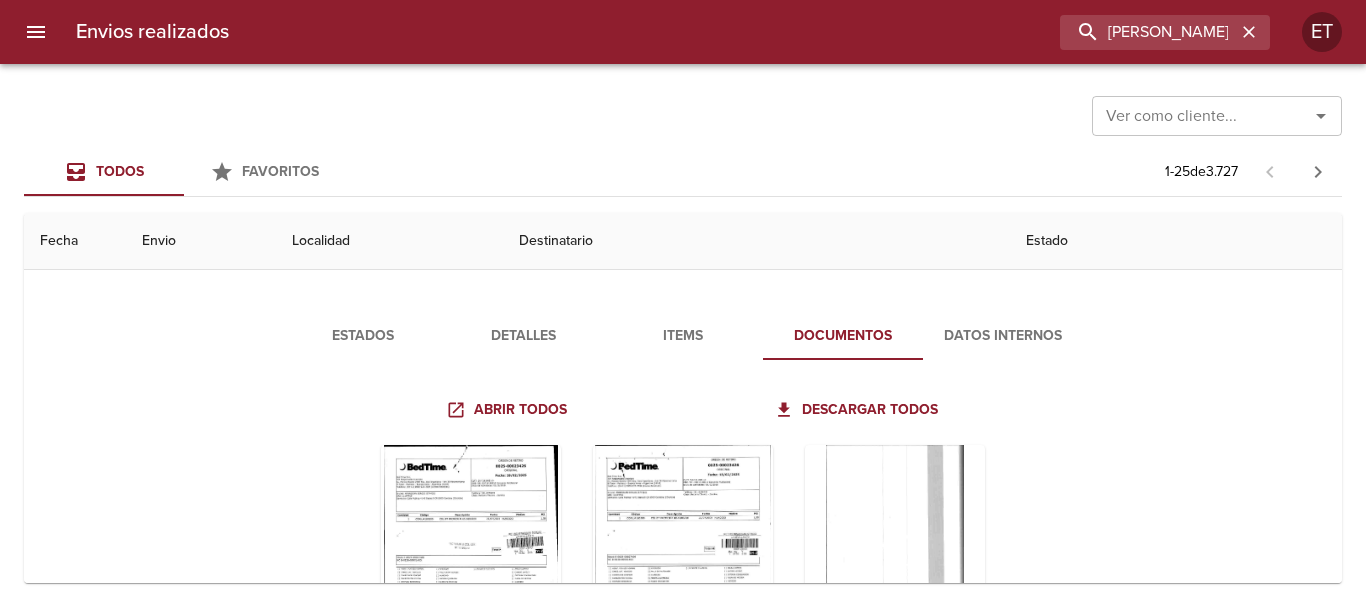 scroll, scrollTop: 400, scrollLeft: 0, axis: vertical 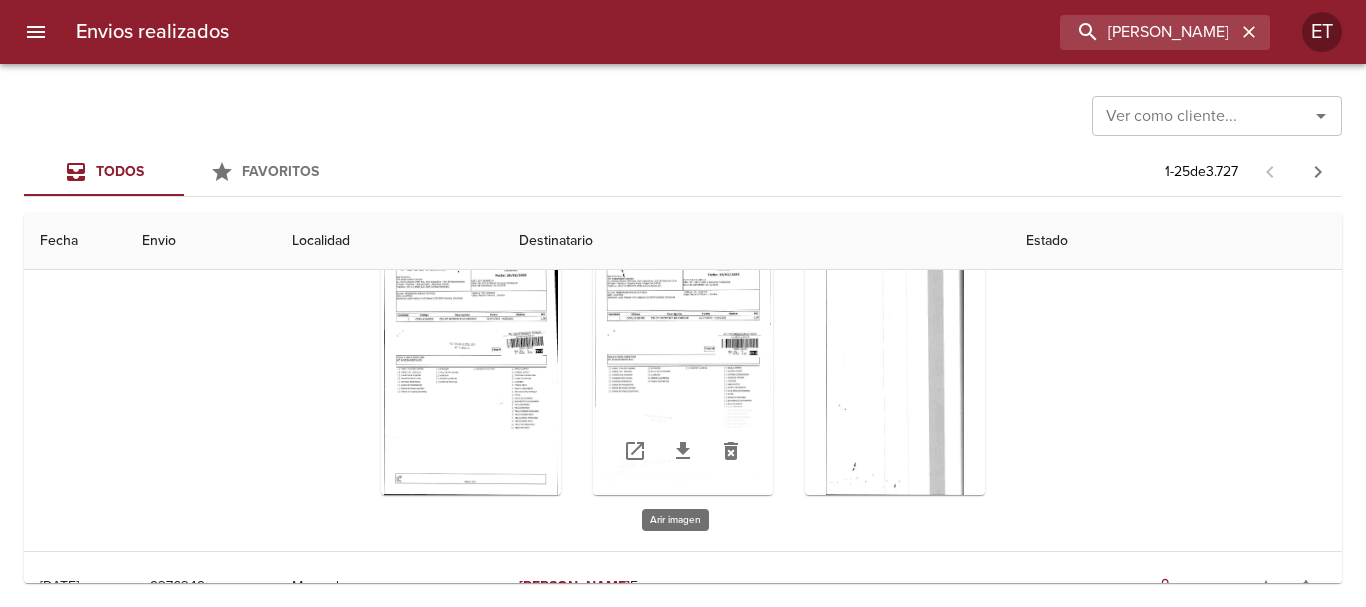 click at bounding box center [683, 370] 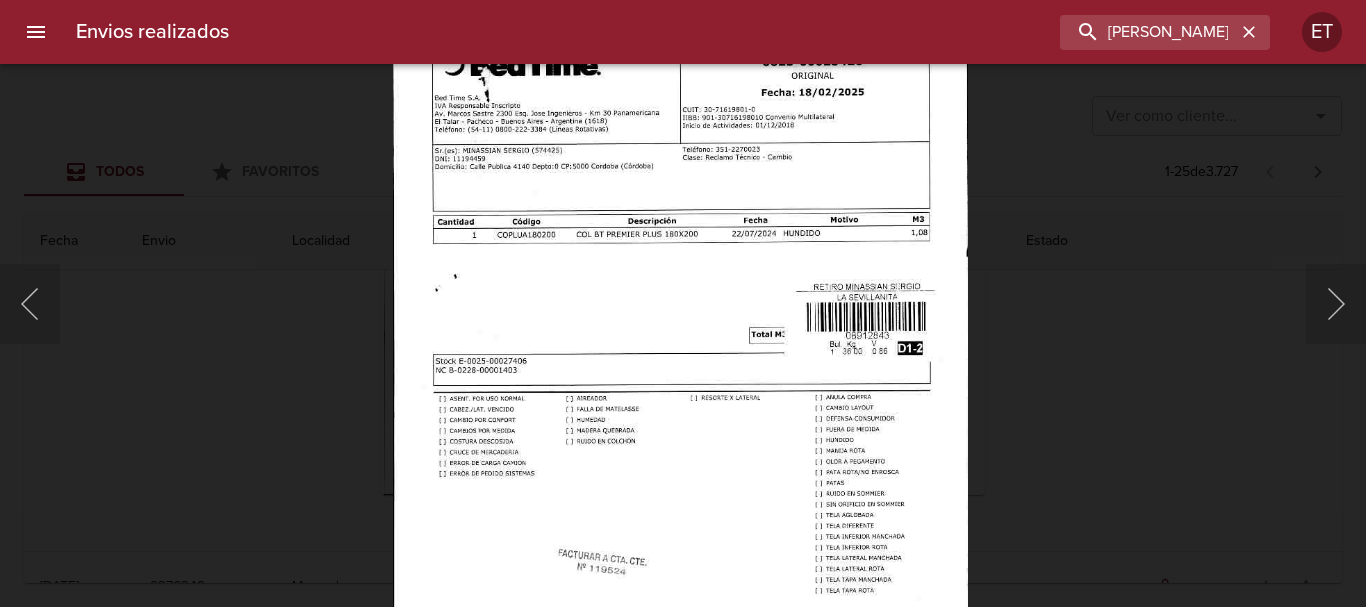 click at bounding box center [680, 404] 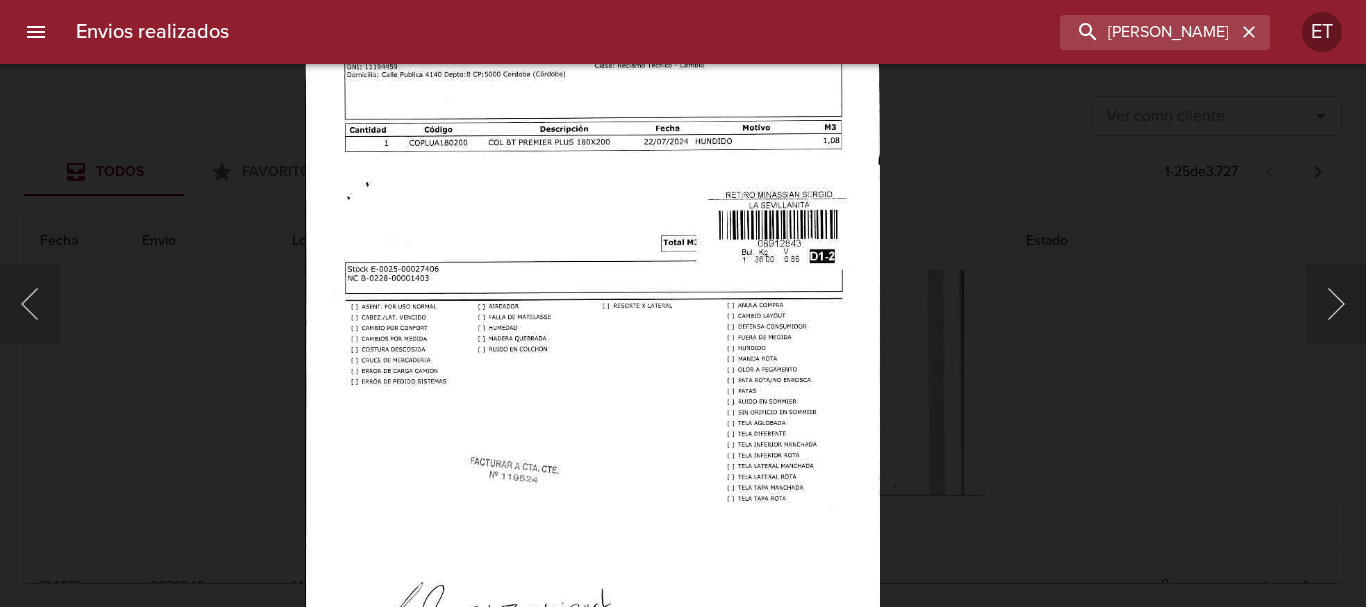 click at bounding box center [592, 312] 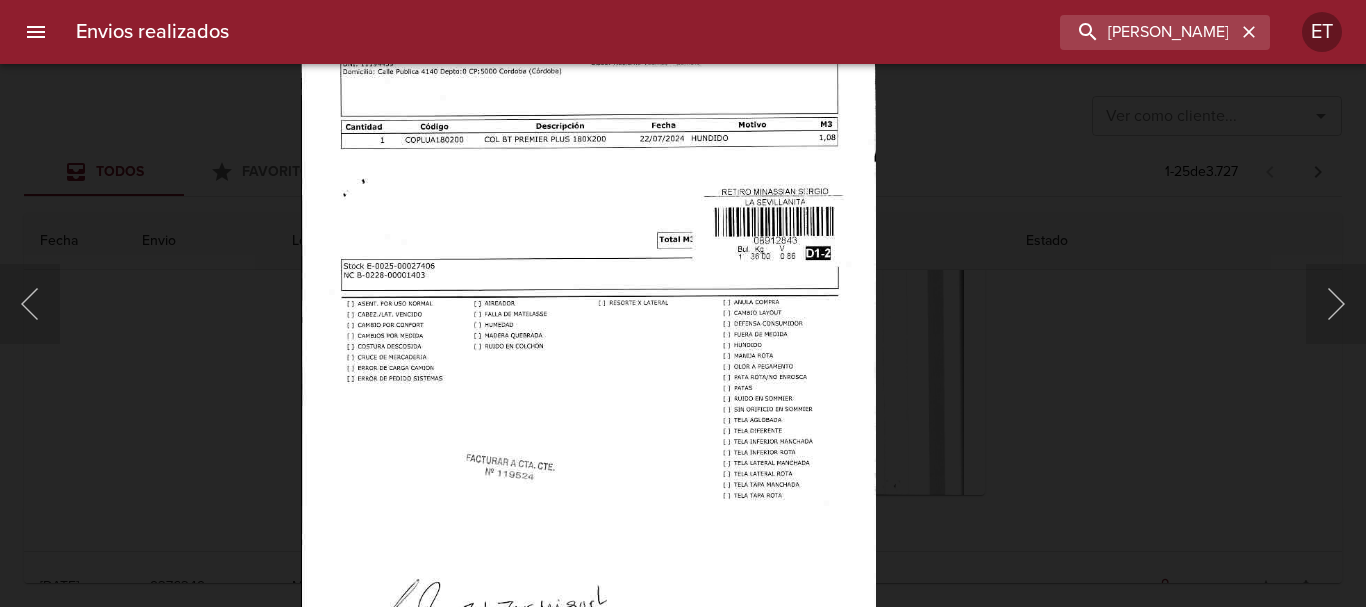 click at bounding box center (683, 303) 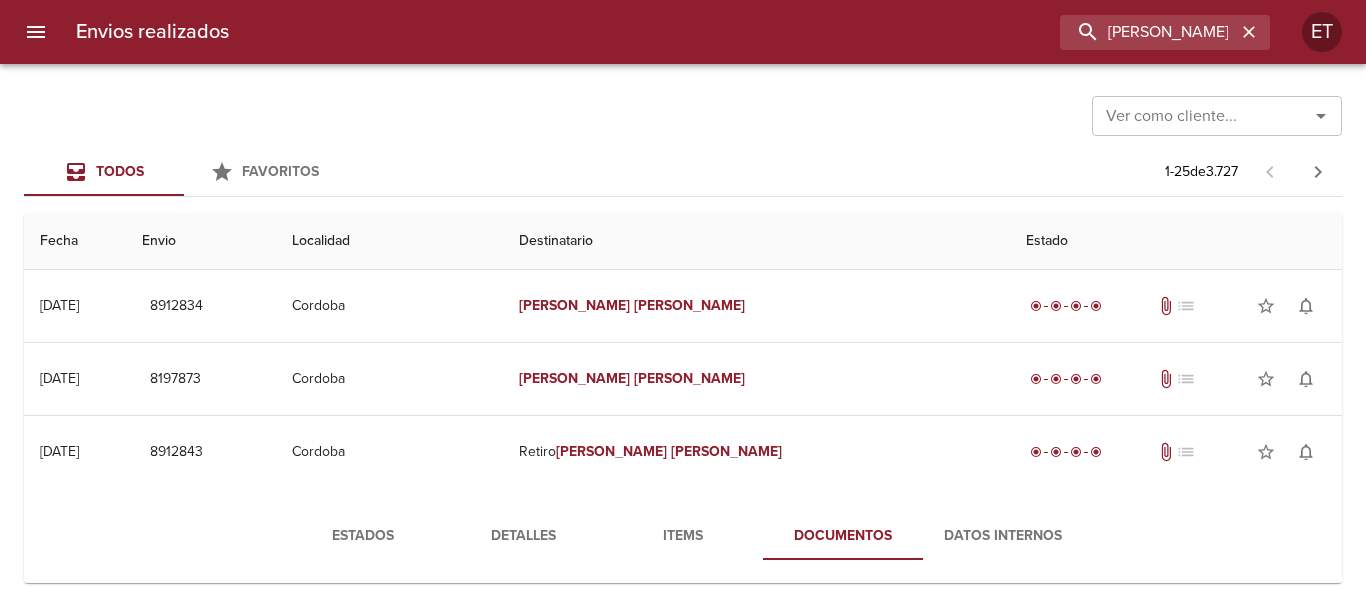 scroll, scrollTop: 400, scrollLeft: 0, axis: vertical 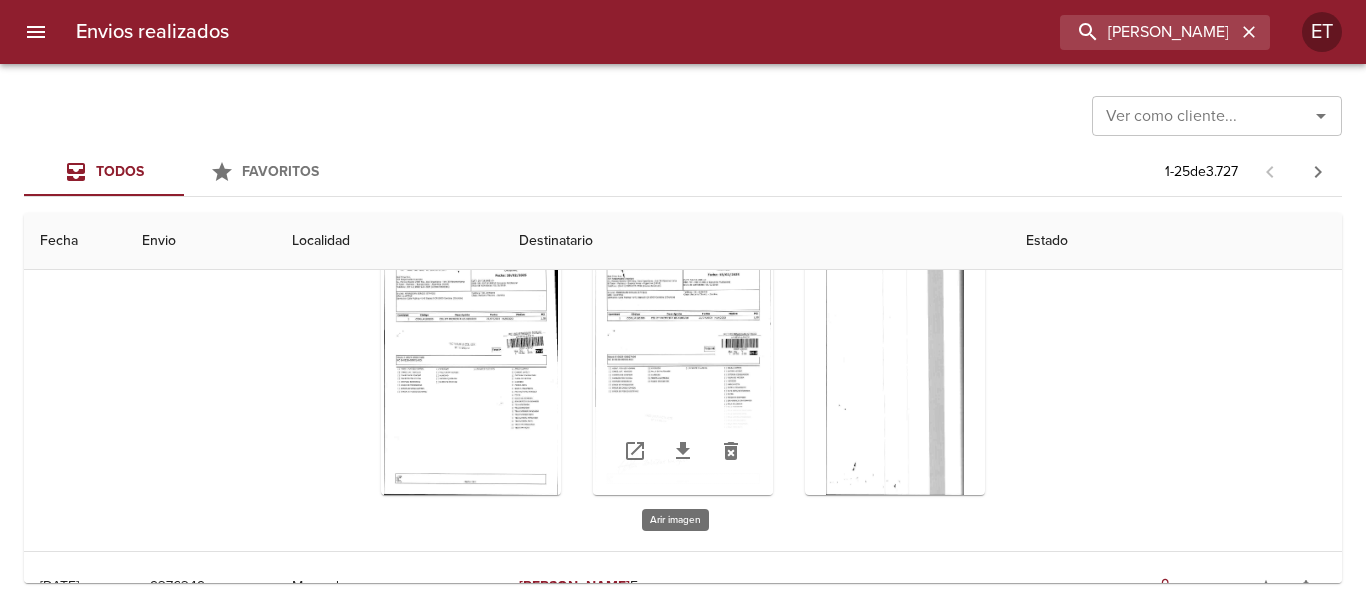 click at bounding box center (683, 370) 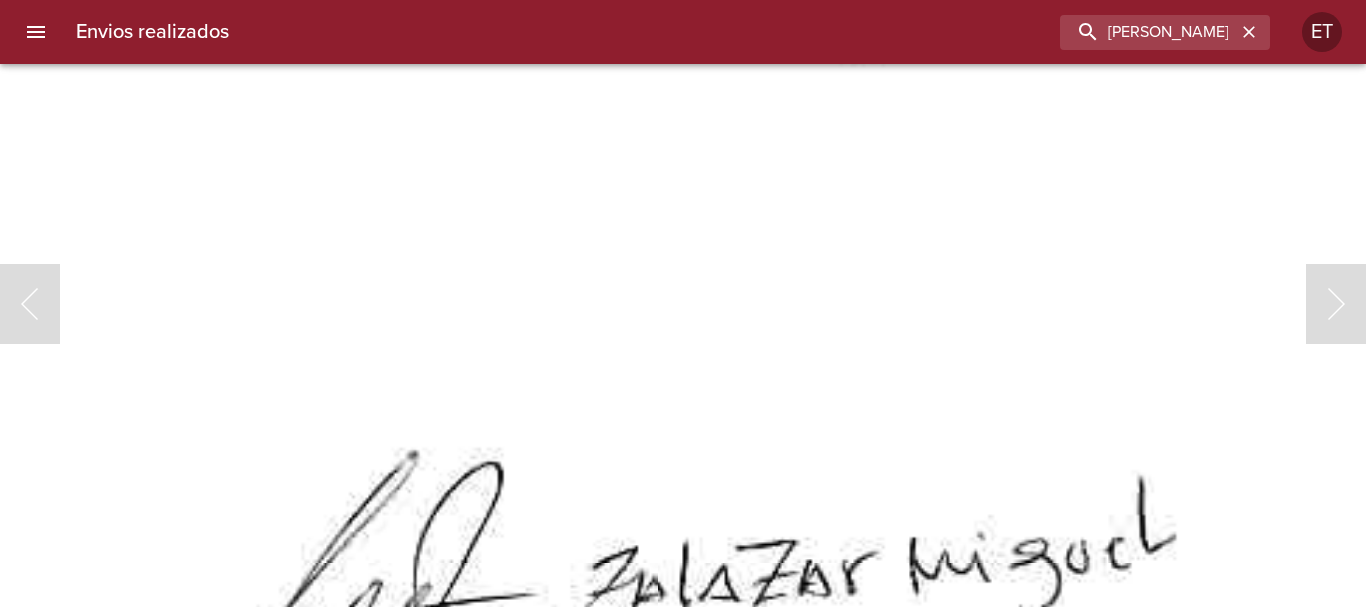 click at bounding box center (1101, -639) 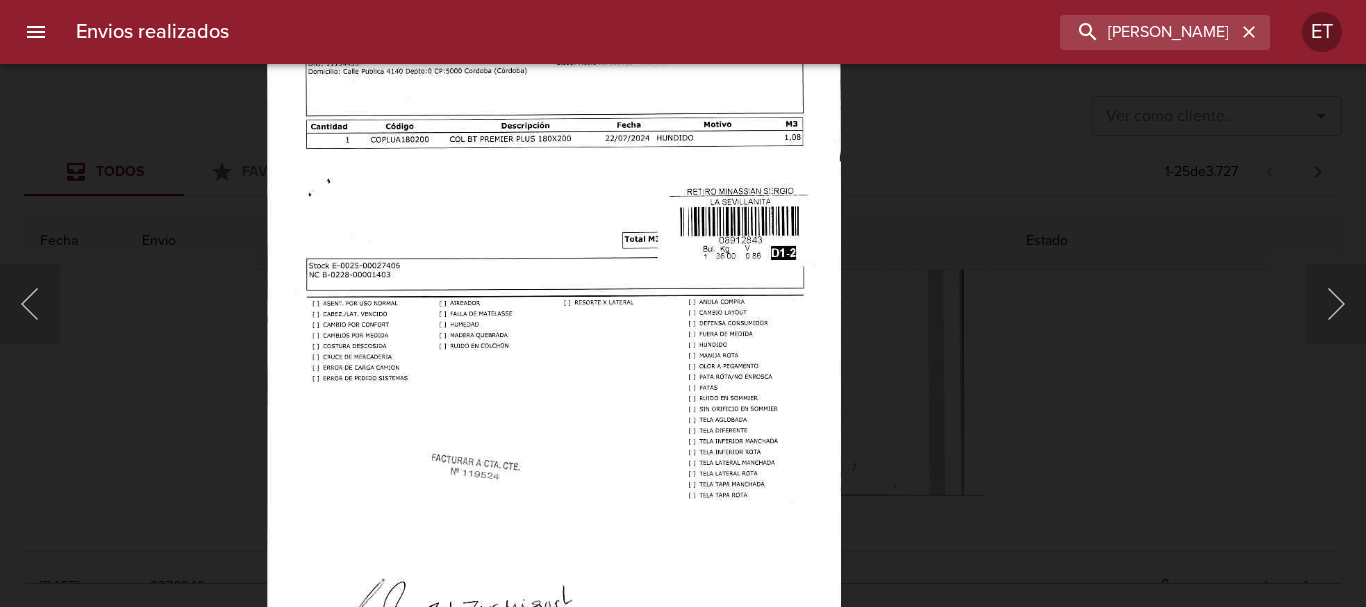 click at bounding box center (553, 309) 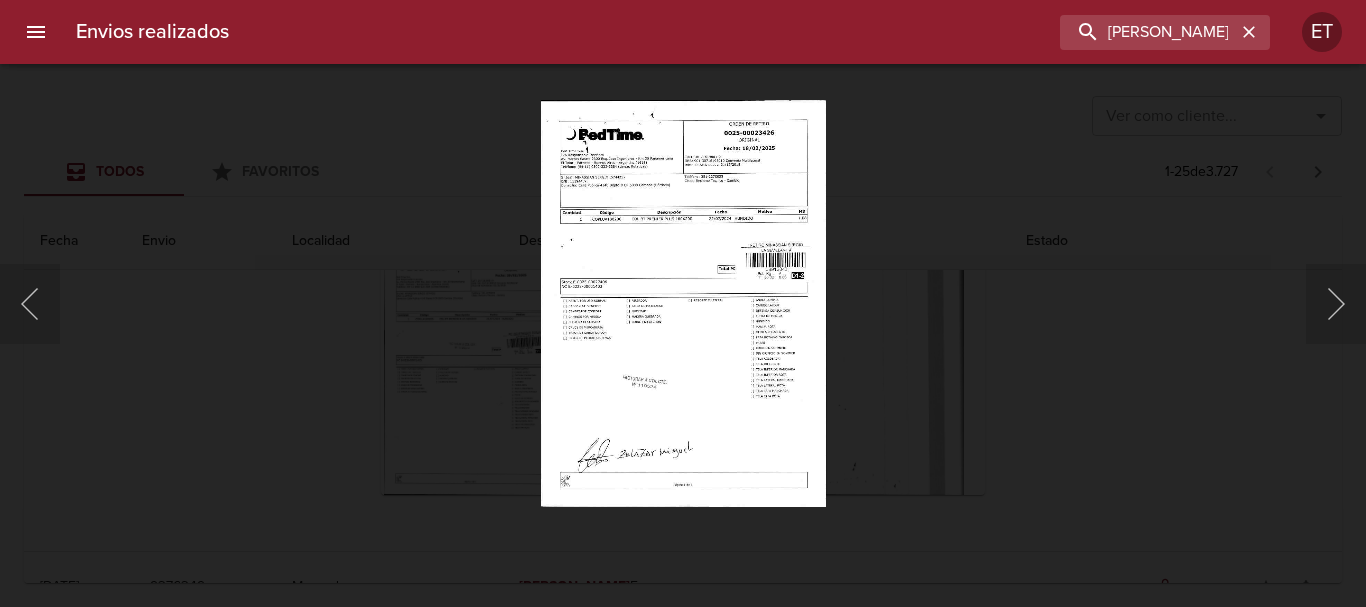 click at bounding box center (683, 303) 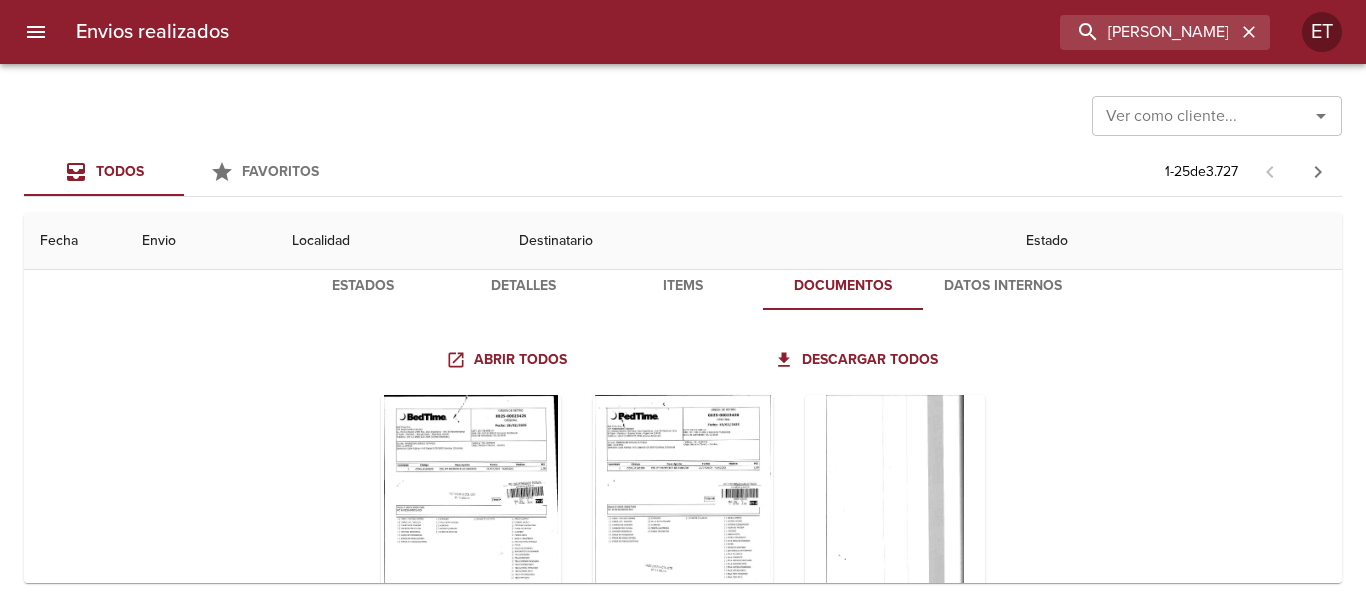 scroll, scrollTop: 0, scrollLeft: 0, axis: both 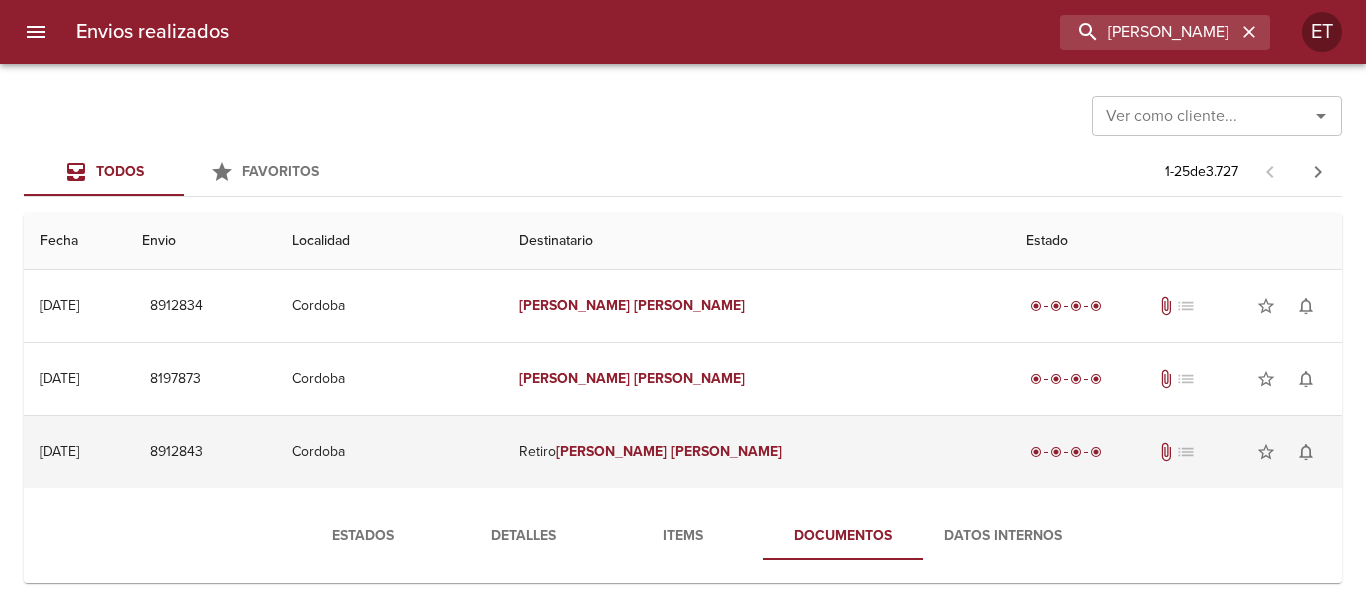 click on "Cordoba" at bounding box center (389, 452) 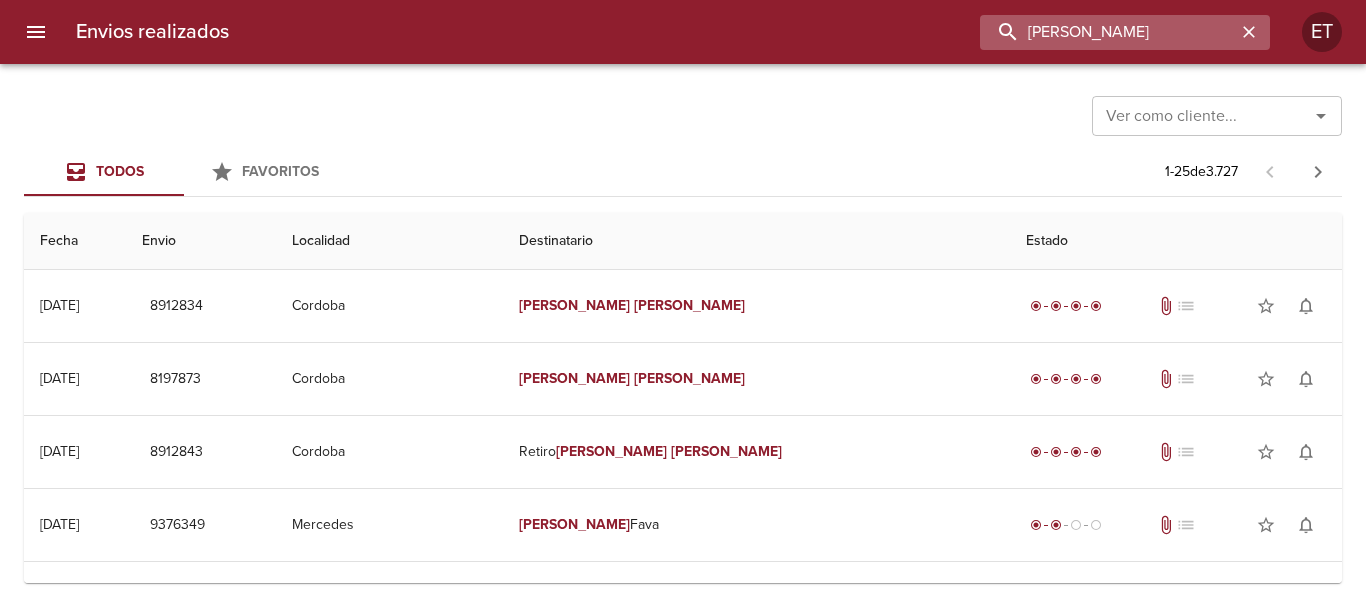 click on "[PERSON_NAME]" at bounding box center (1108, 32) 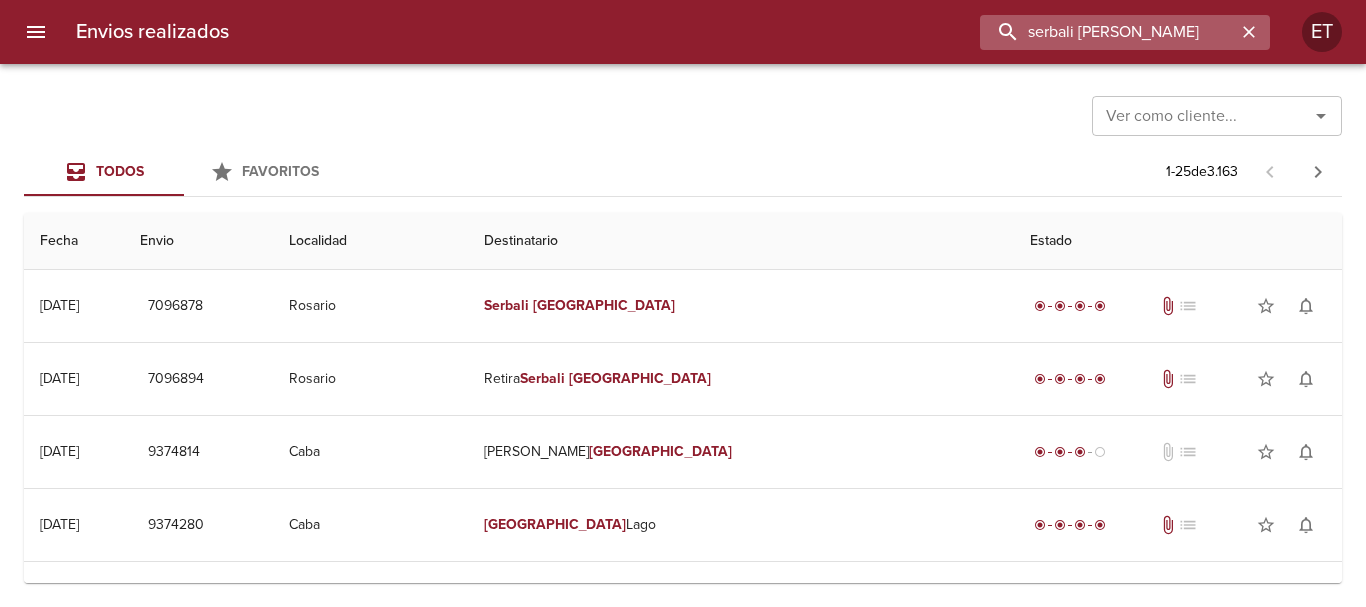 click on "serbali [PERSON_NAME]" at bounding box center (1108, 32) 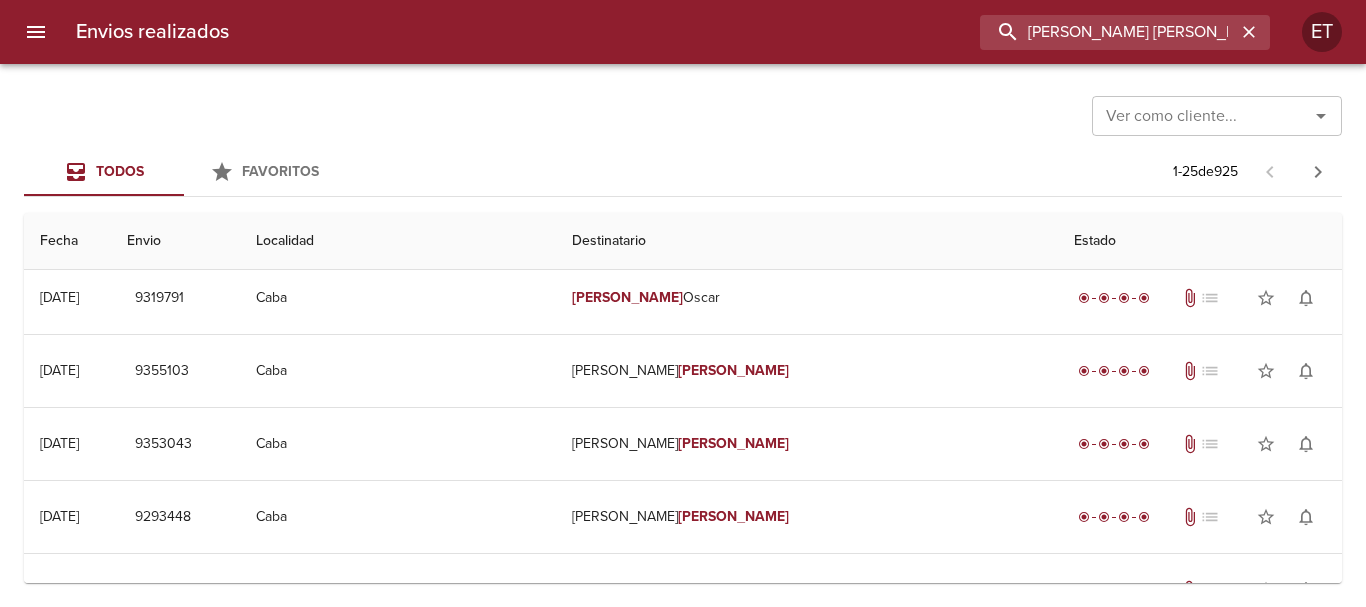 scroll, scrollTop: 0, scrollLeft: 0, axis: both 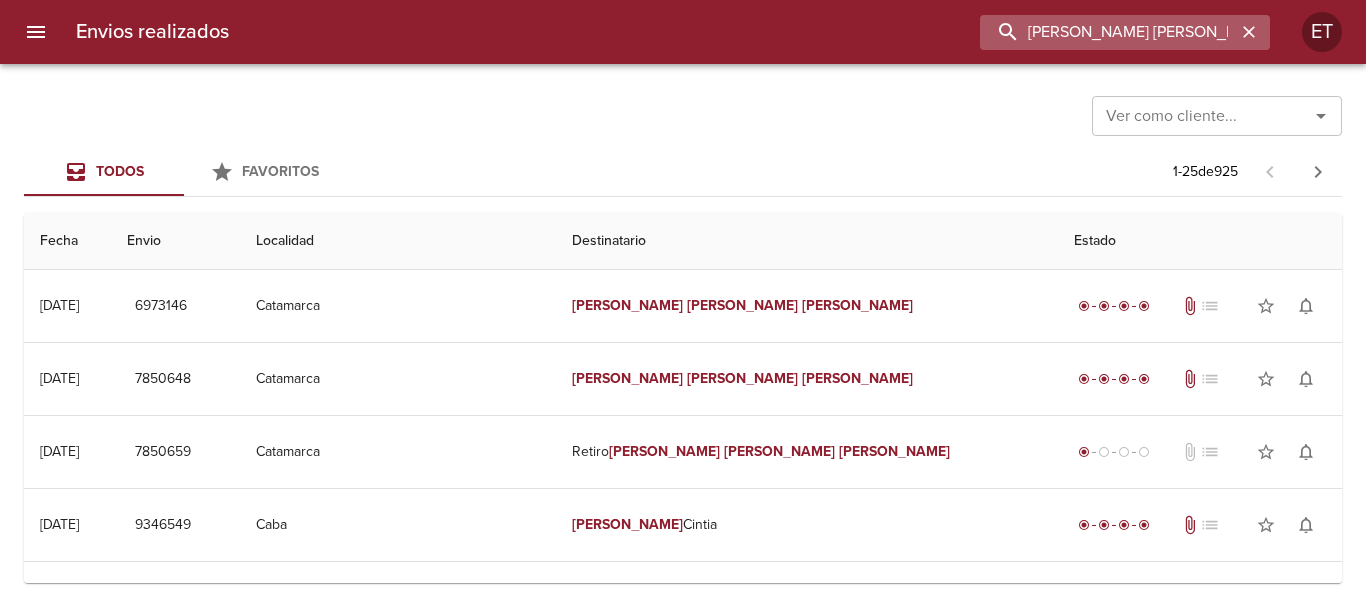 click on "[PERSON_NAME] [PERSON_NAME]" at bounding box center (1108, 32) 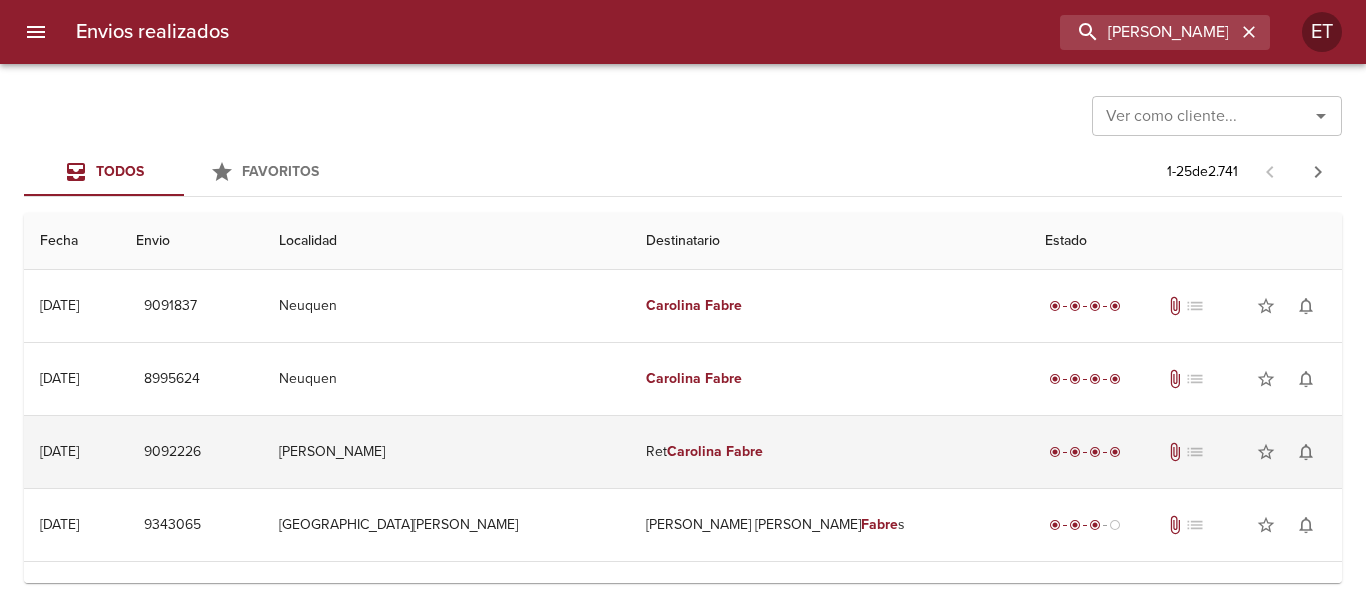 click on "Ret  [PERSON_NAME]" at bounding box center [829, 452] 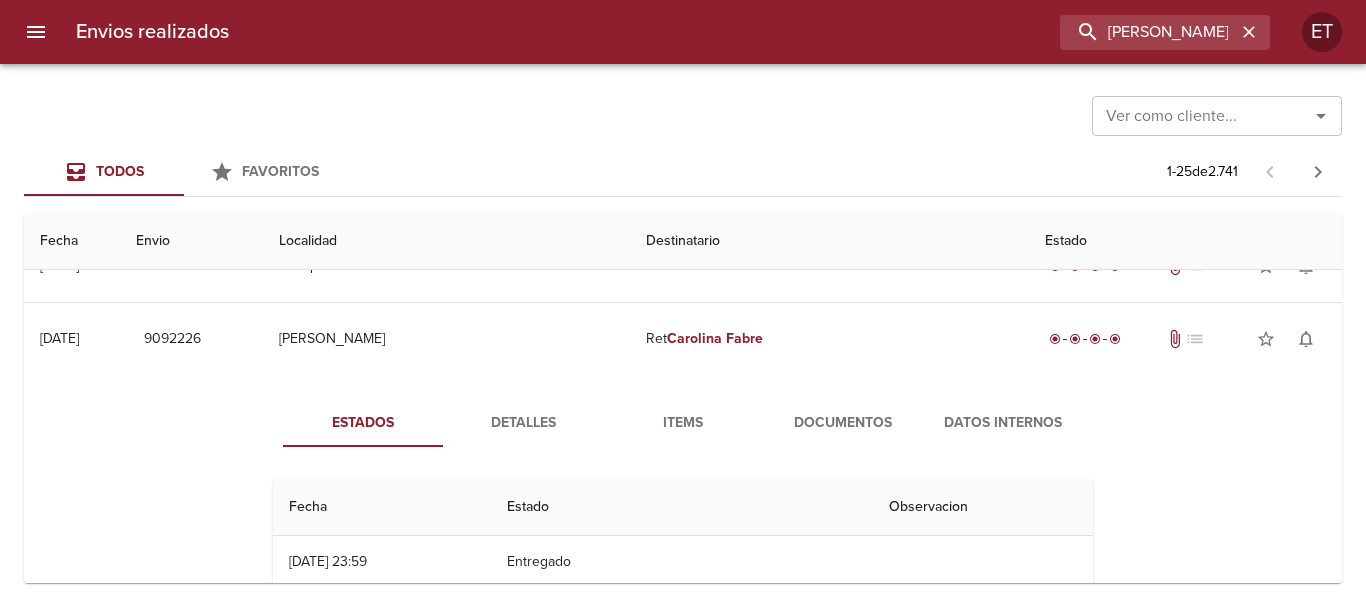 scroll, scrollTop: 200, scrollLeft: 0, axis: vertical 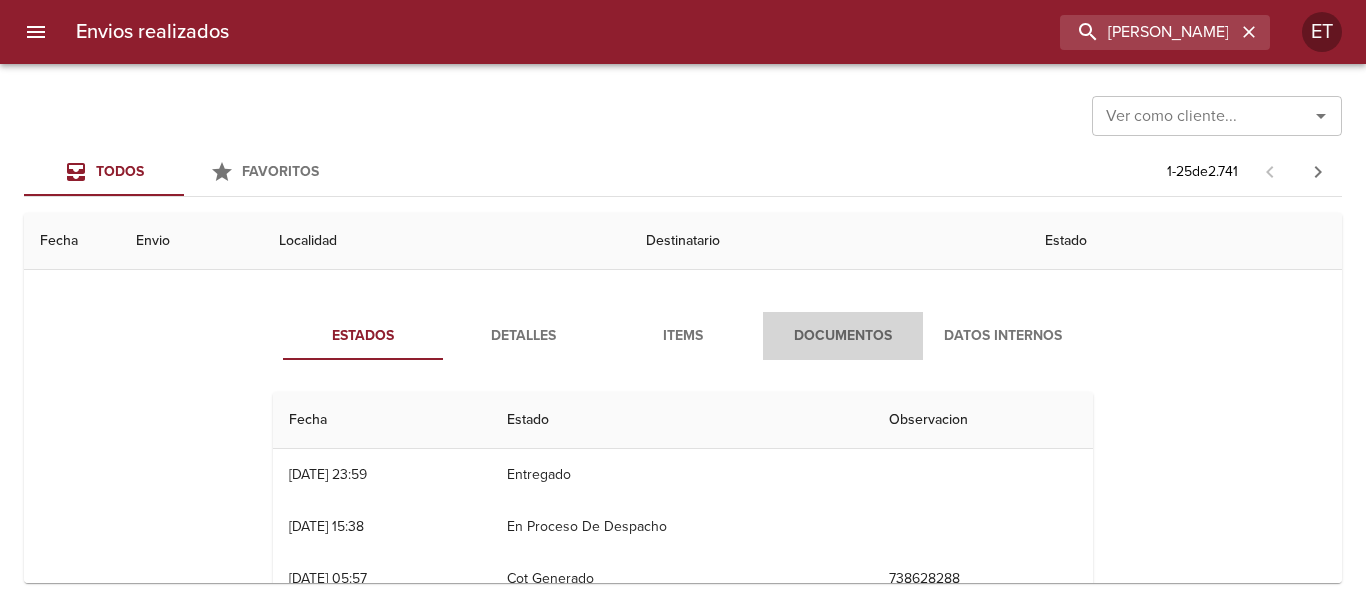 click on "Documentos" at bounding box center (843, 336) 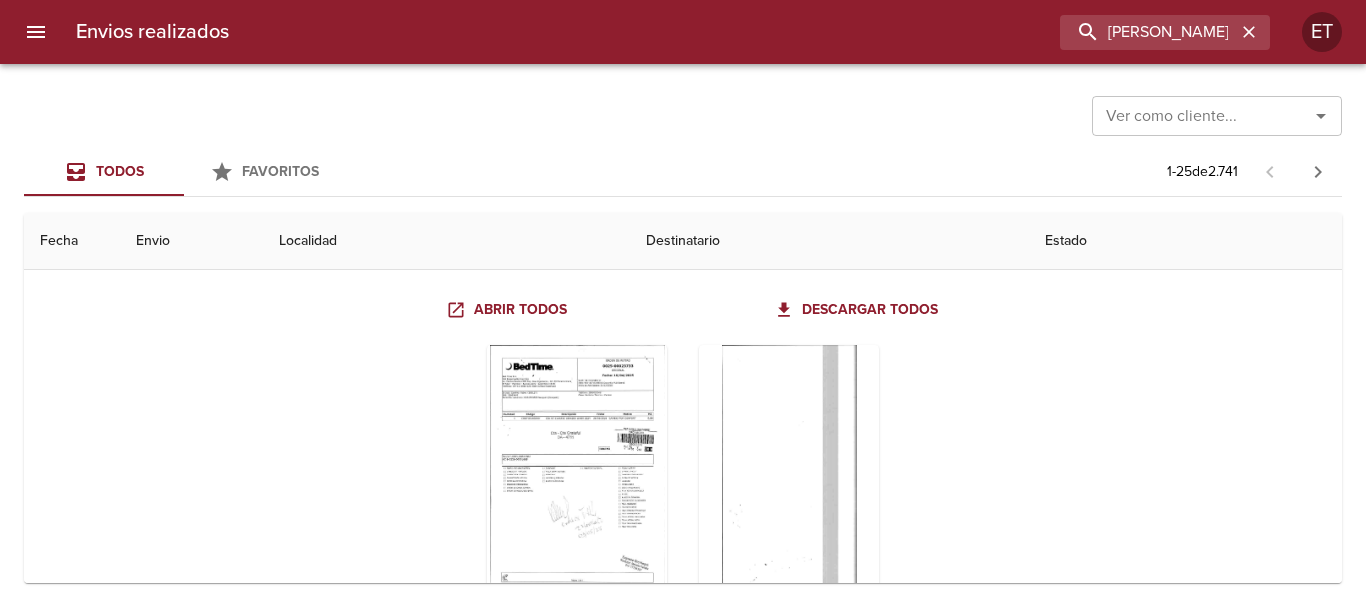 scroll, scrollTop: 400, scrollLeft: 0, axis: vertical 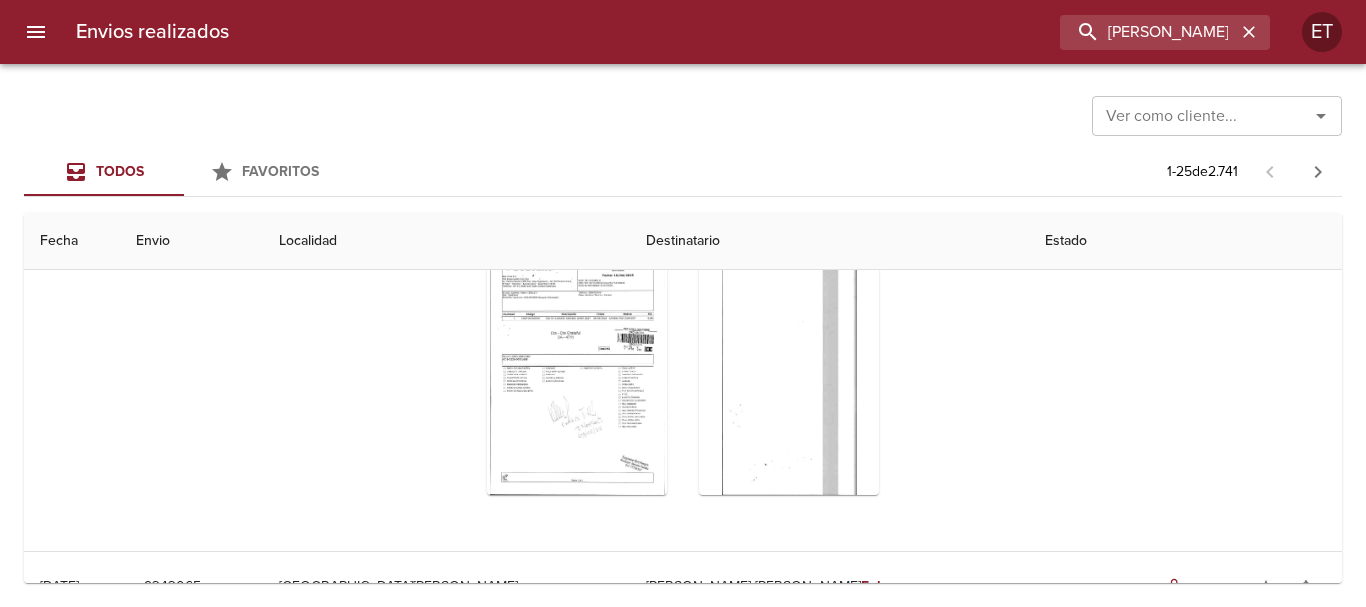 drag, startPoint x: 459, startPoint y: 281, endPoint x: 526, endPoint y: 295, distance: 68.44706 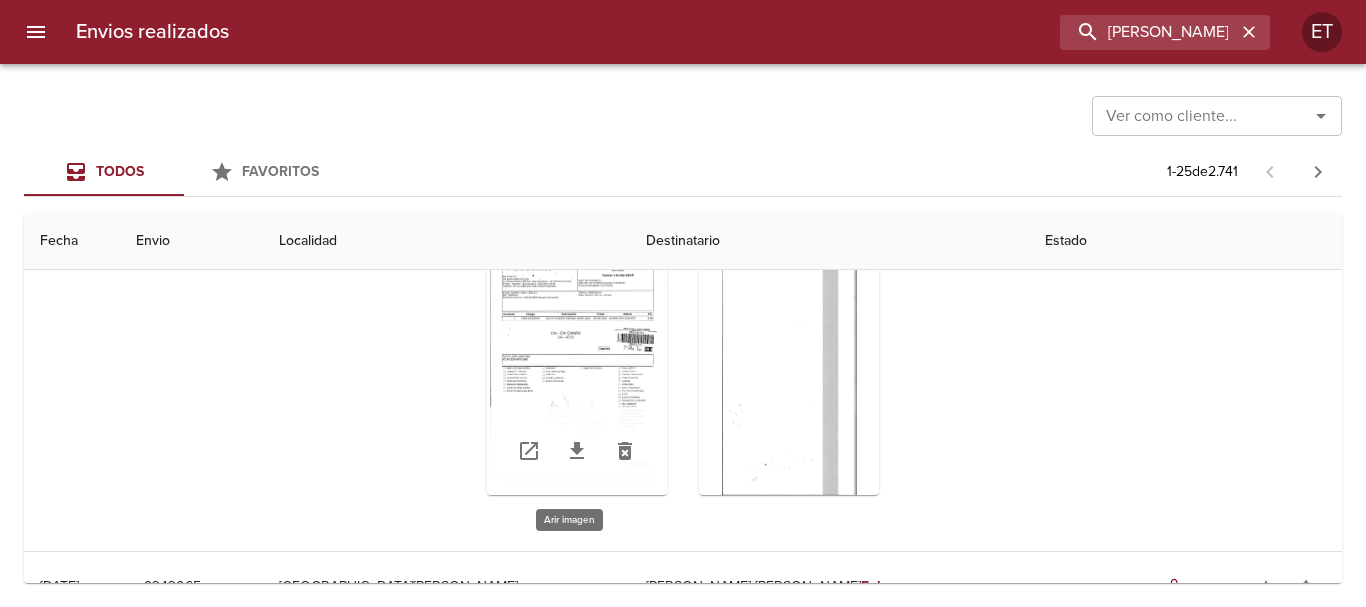 click at bounding box center [577, 370] 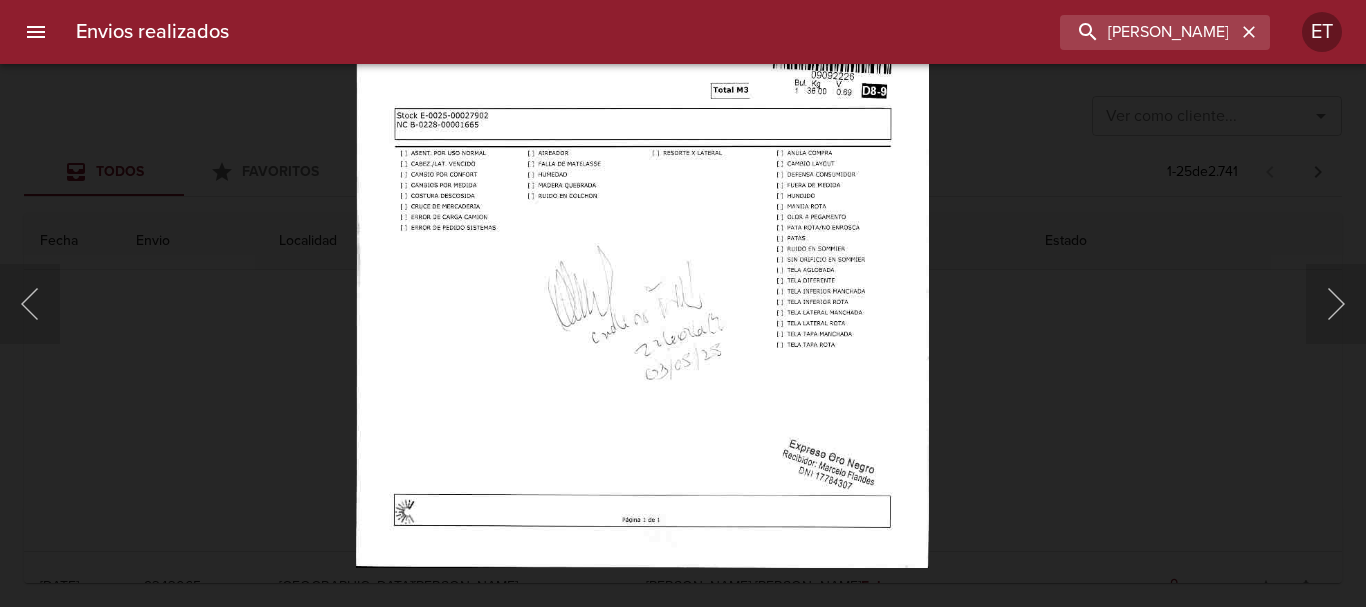 click at bounding box center [642, 159] 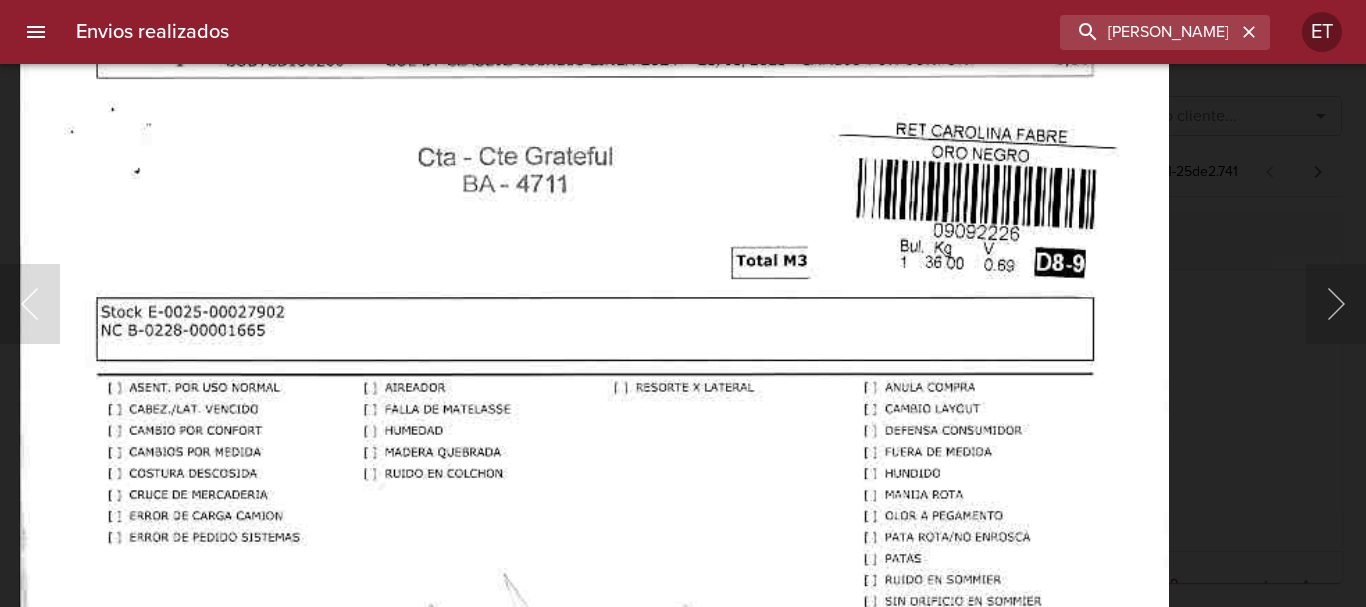 click on "Envios realizados [PERSON_NAME] ET Ver como cliente... Ver como cliente... Todos Favoritos 1 - 25  de  2.741 Fecha Envio Localidad Destinatario Estado [DATE] [DATE] 9091837 Neuquen [PERSON_NAME] radio_button_checked radio_button_checked radio_button_checked radio_button_checked attach_file list star_border notifications_none [DATE] [DATE] 8995624 Neuquen [PERSON_NAME] radio_button_checked radio_button_checked radio_button_checked radio_button_checked attach_file list star_border notifications_none [DATE] [DATE] 9092226 Mari Menuco Ret  [PERSON_NAME] radio_button_checked radio_button_checked radio_button_checked radio_button_checked attach_file list star_border notifications_none Estados Detalles Items Documentos Datos Internos Abrir todos Descargar todos [DATE] [DATE] 9343065 [GEOGRAPHIC_DATA][PERSON_NAME] De Los [PERSON_NAME] [PERSON_NAME]  [PERSON_NAME] s radio_button_checked radio_button_checked radio_button_checked radio_button_unchecked attach_file list star_border notifications_none Caba r" at bounding box center [683, 0] 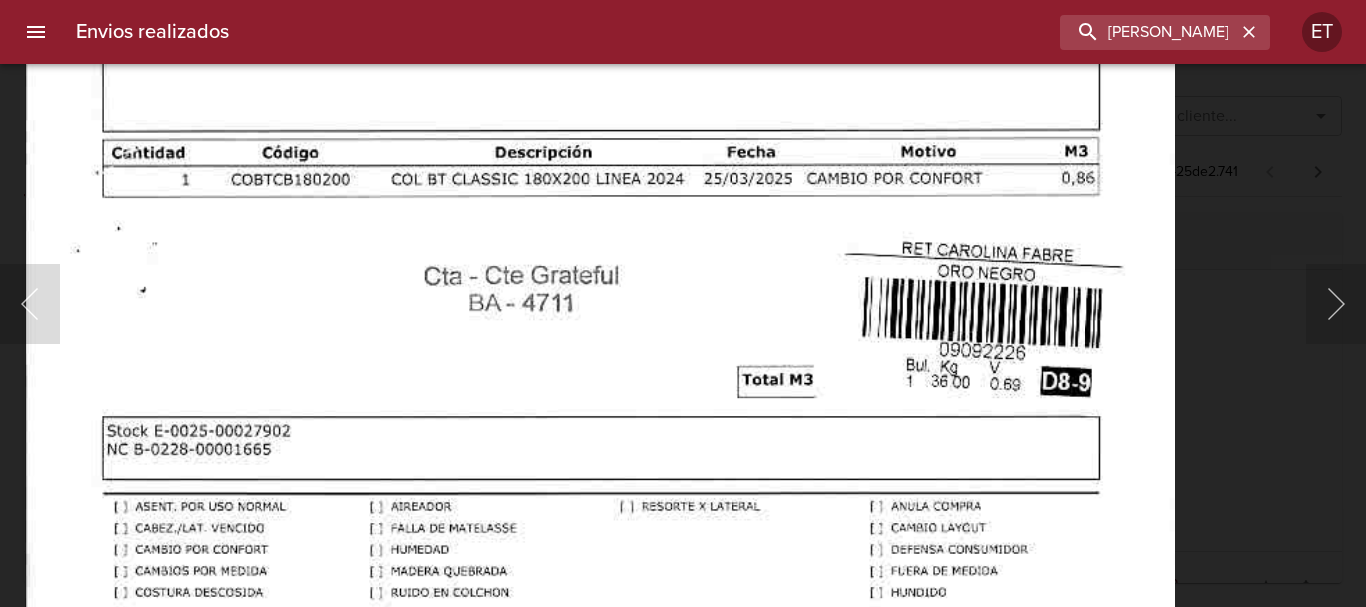 click at bounding box center [600, 518] 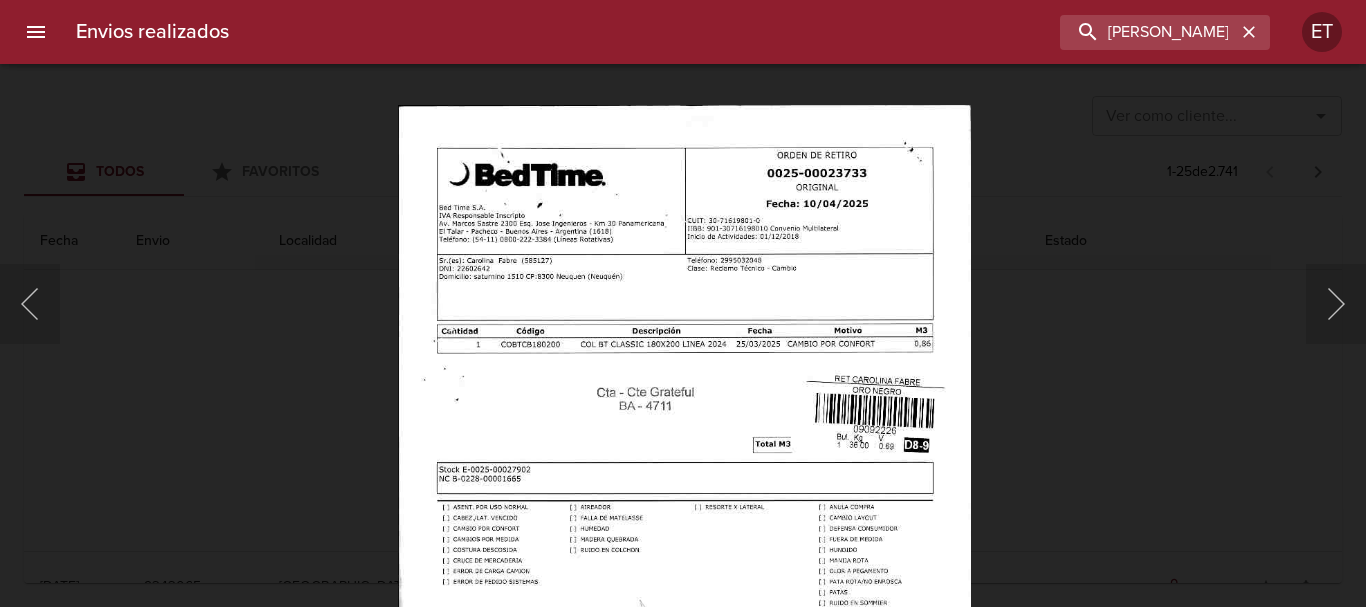 click at bounding box center [684, 513] 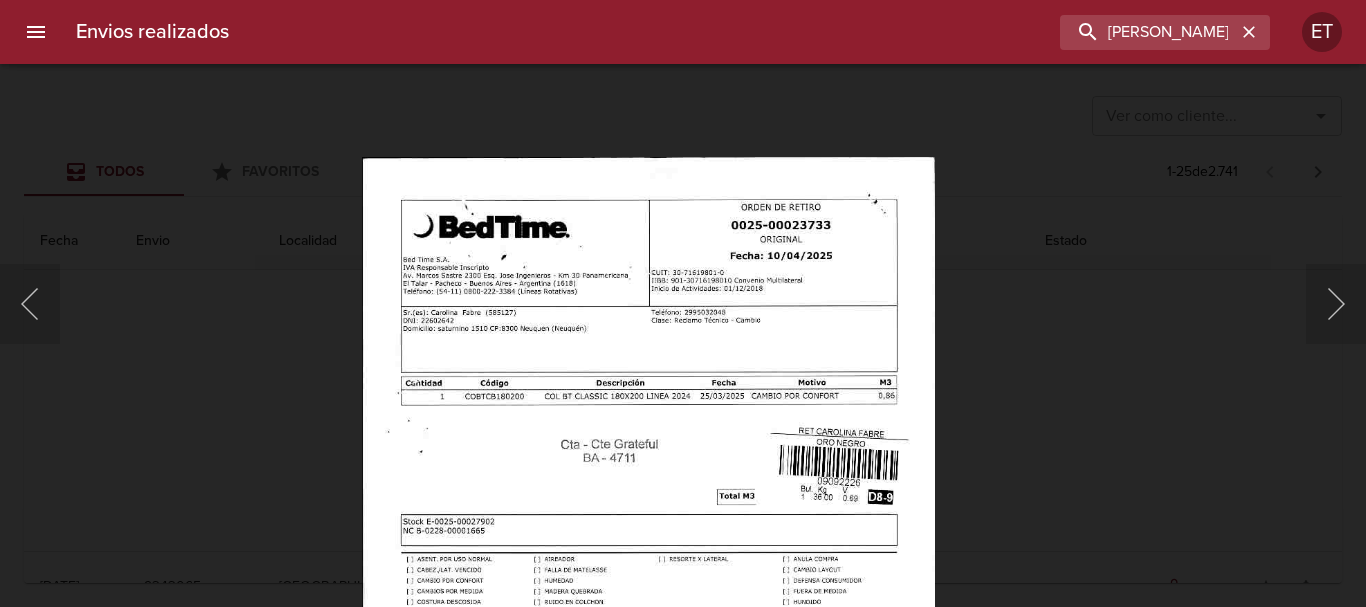 click at bounding box center [683, 303] 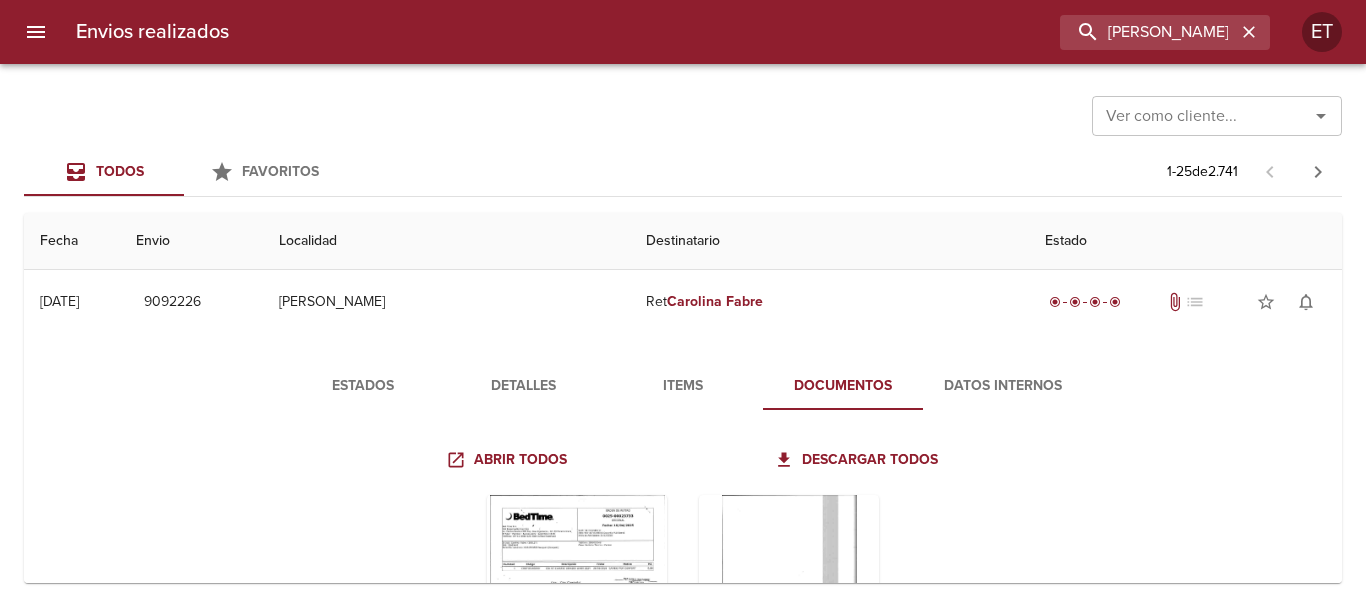 scroll, scrollTop: 0, scrollLeft: 0, axis: both 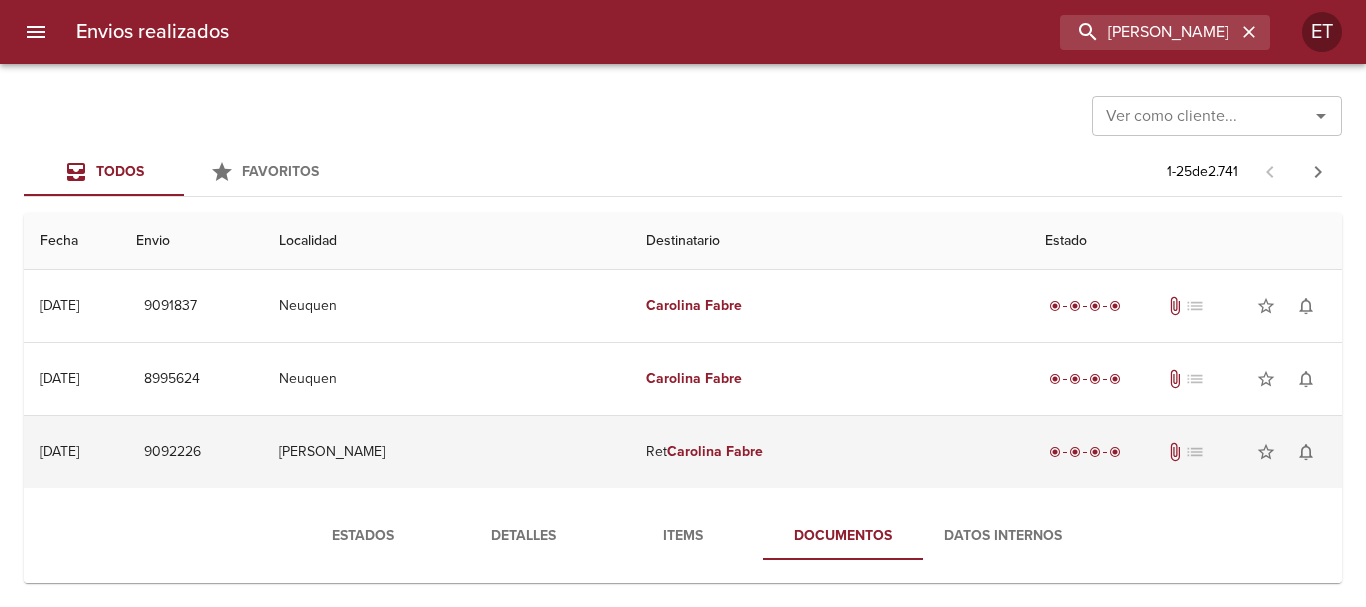 click on "Ret  [PERSON_NAME]" at bounding box center (829, 452) 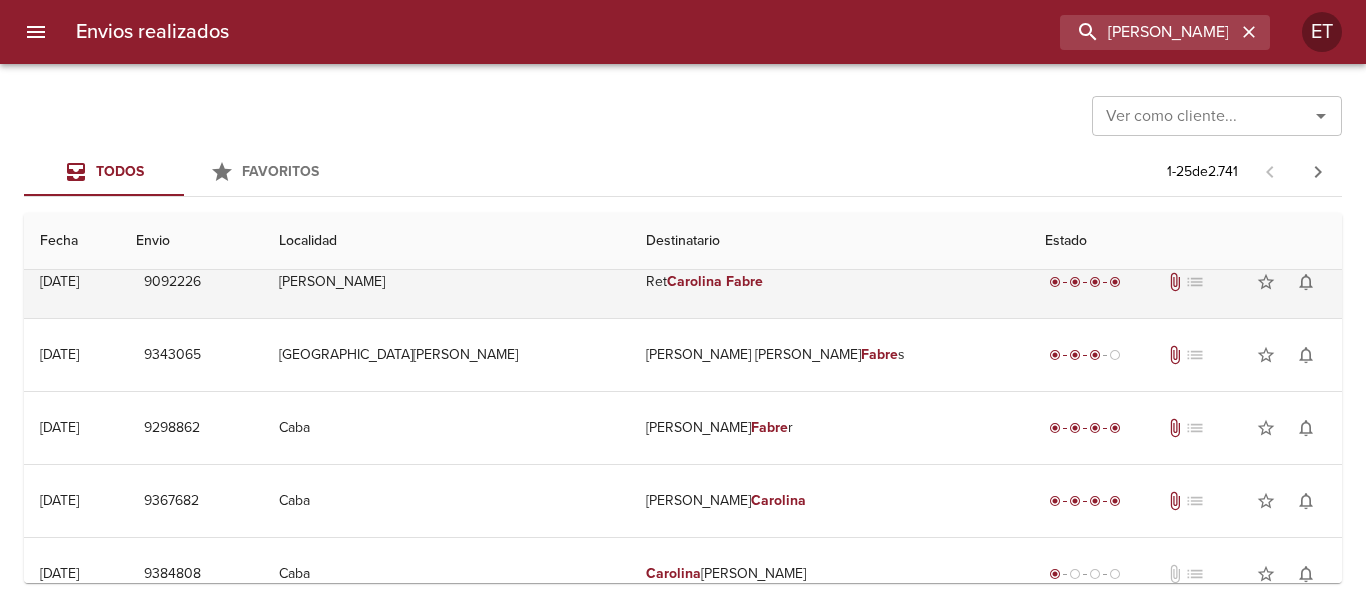 scroll, scrollTop: 300, scrollLeft: 0, axis: vertical 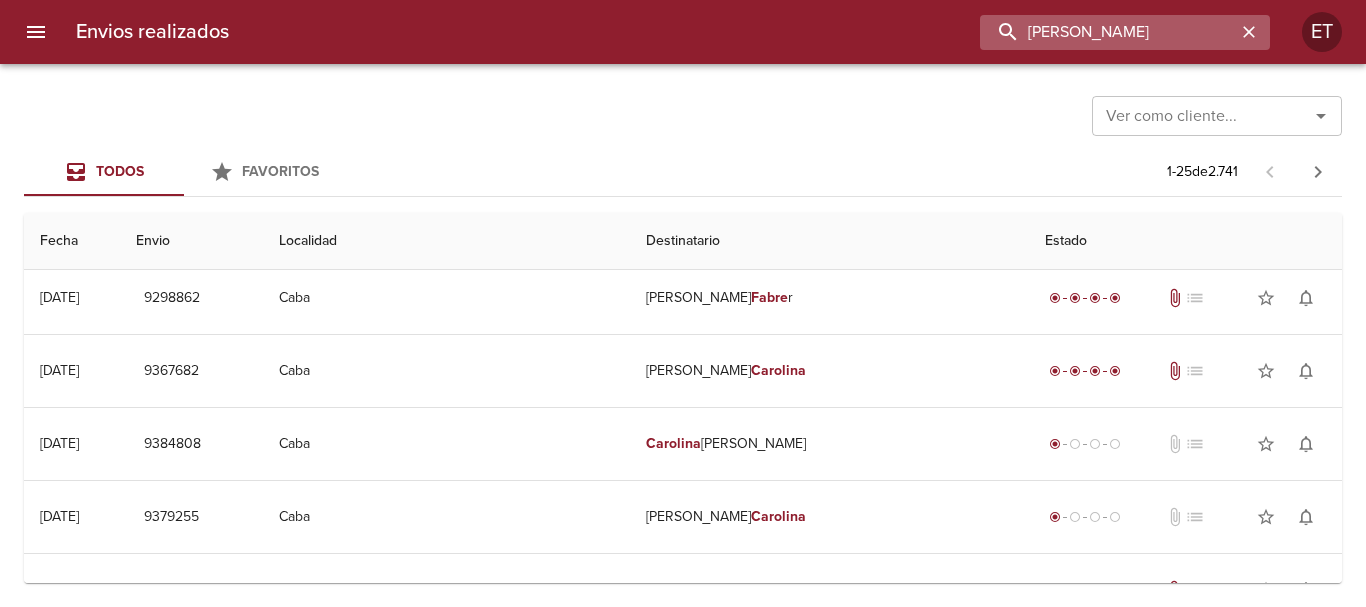 click on "[PERSON_NAME]" at bounding box center (1108, 32) 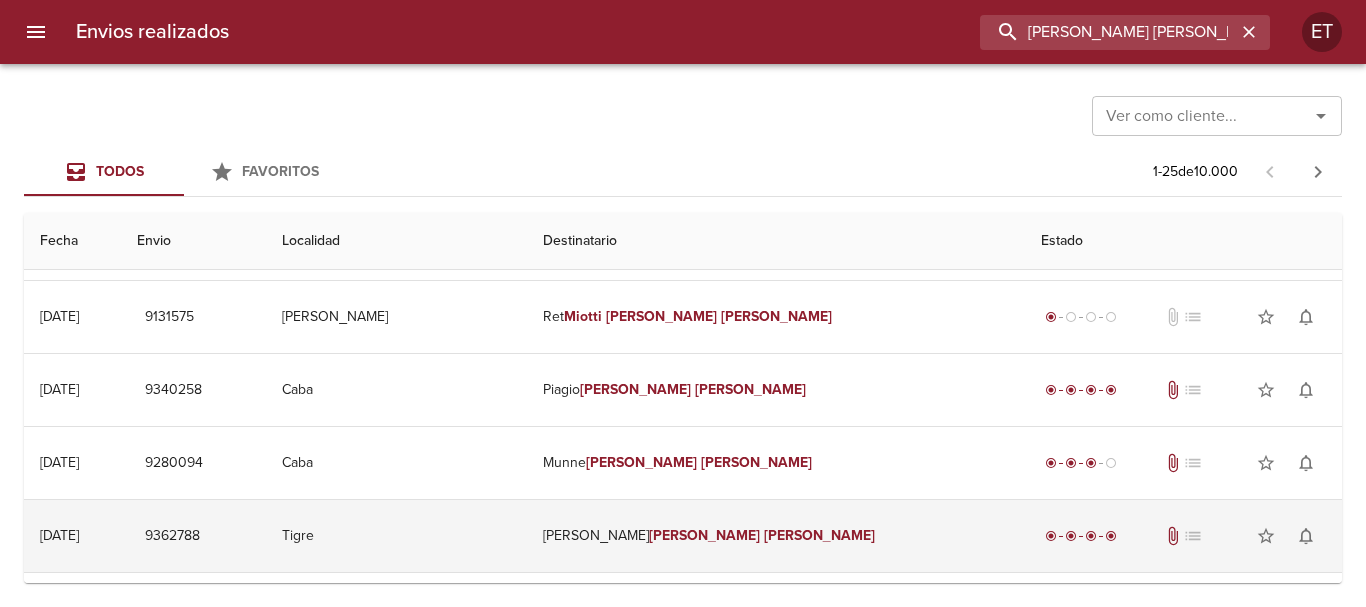 scroll, scrollTop: 0, scrollLeft: 0, axis: both 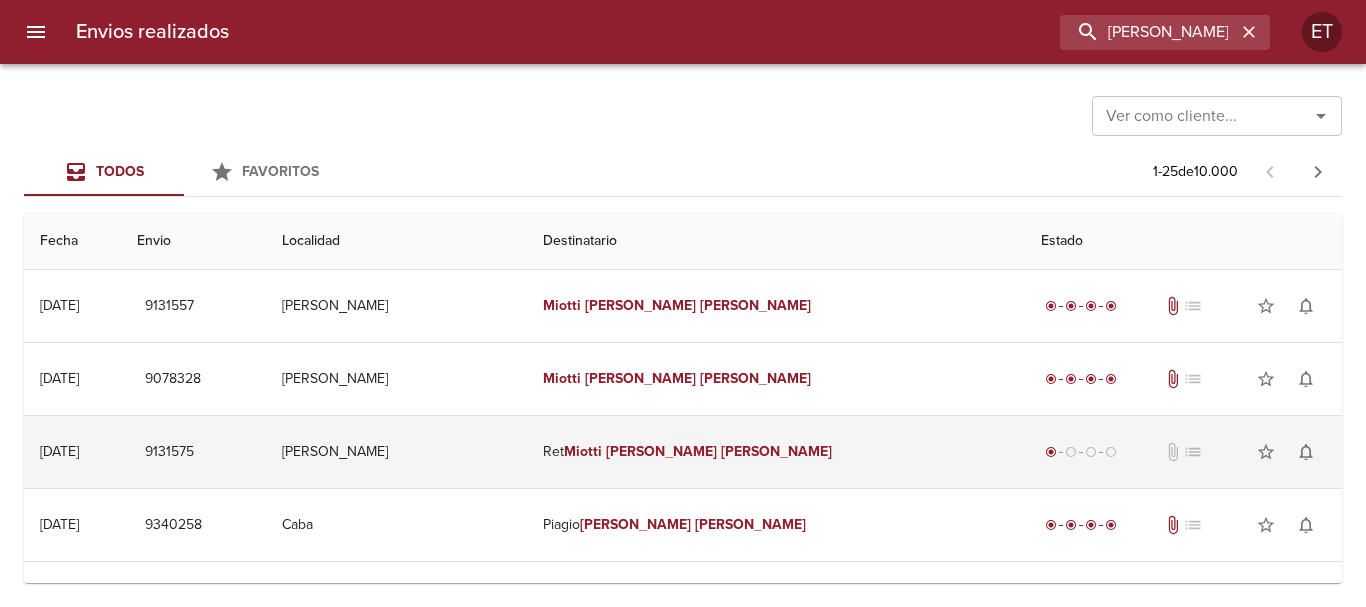 click on "Ret  [PERSON_NAME]   [PERSON_NAME]" at bounding box center [775, 452] 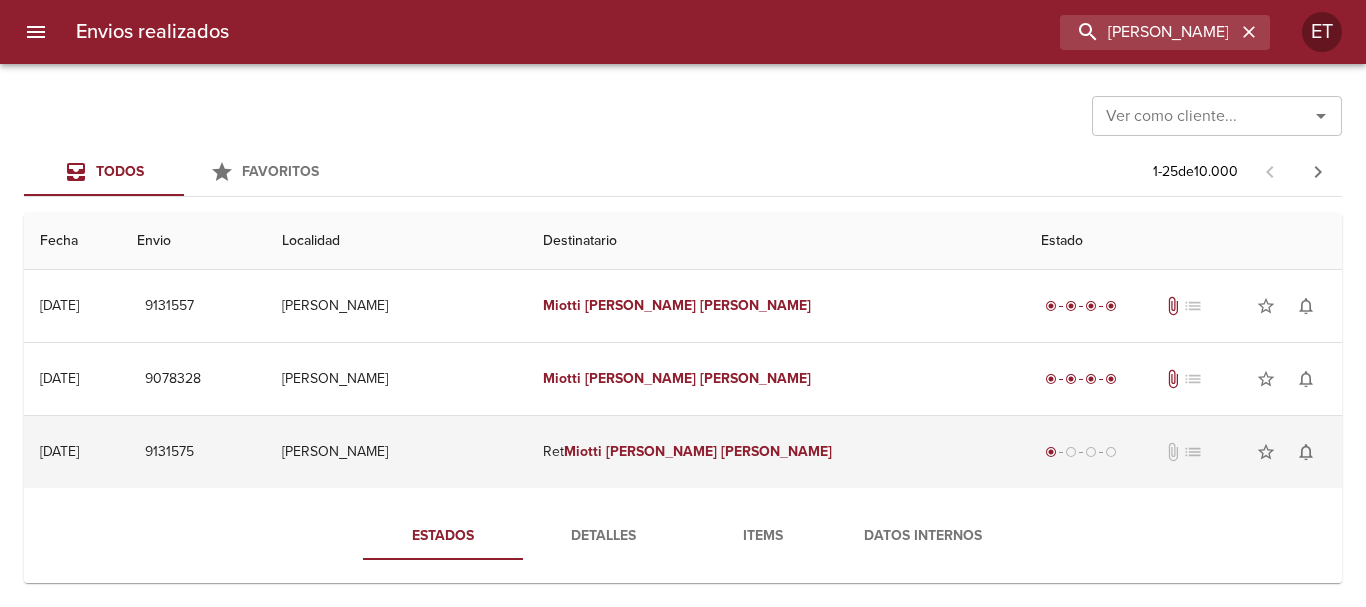 scroll, scrollTop: 200, scrollLeft: 0, axis: vertical 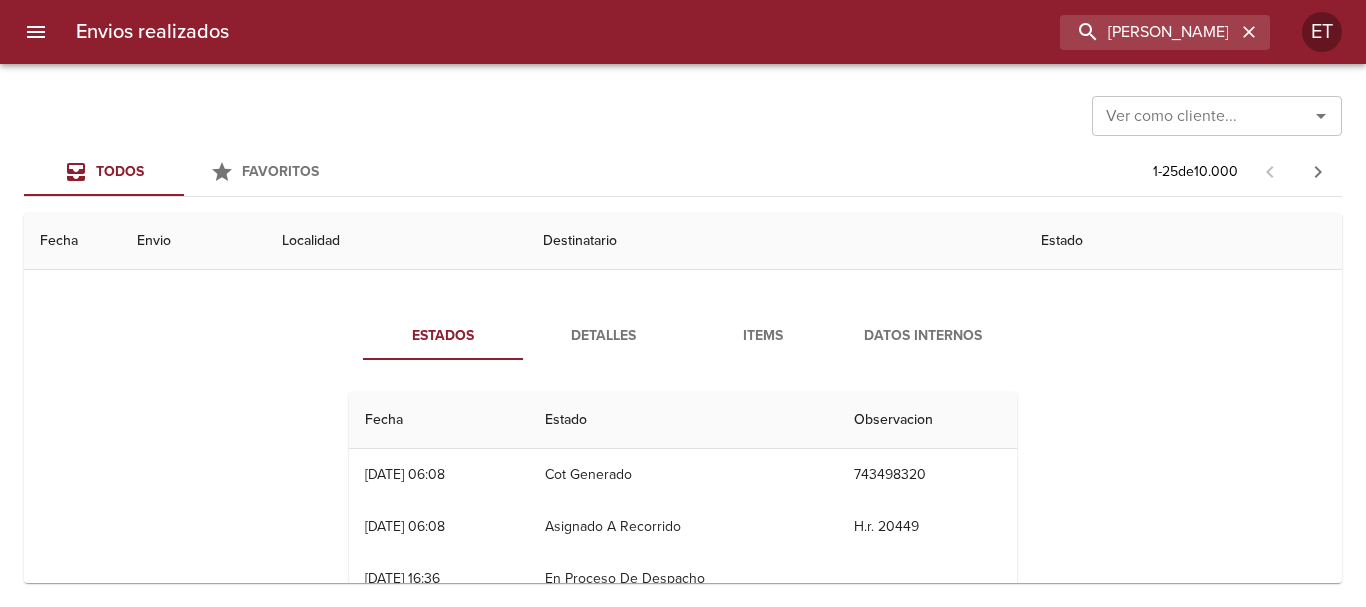 click on "Items" at bounding box center (763, 336) 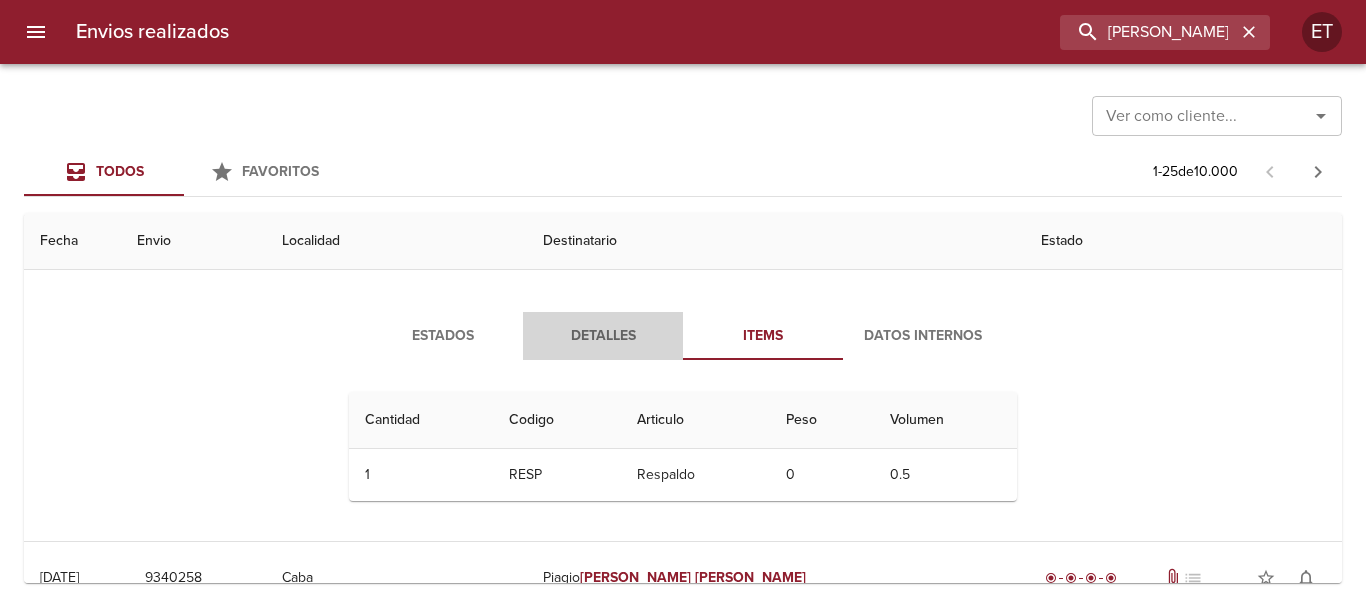 click on "Detalles" at bounding box center (603, 336) 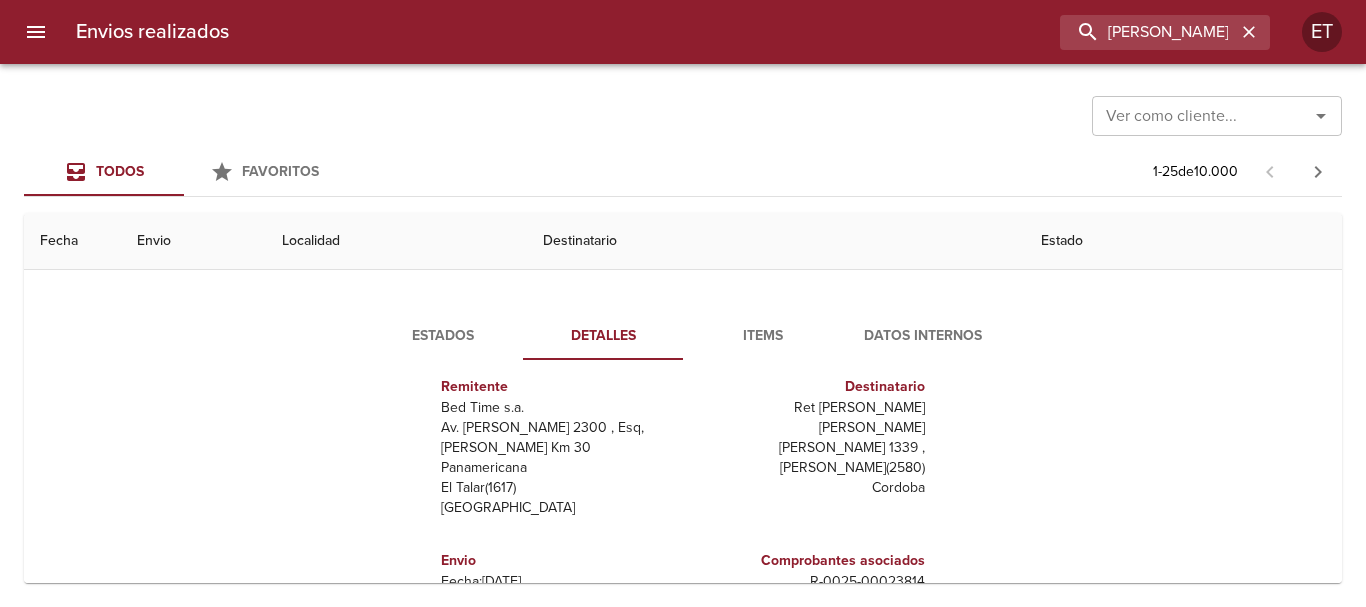 scroll, scrollTop: 30, scrollLeft: 0, axis: vertical 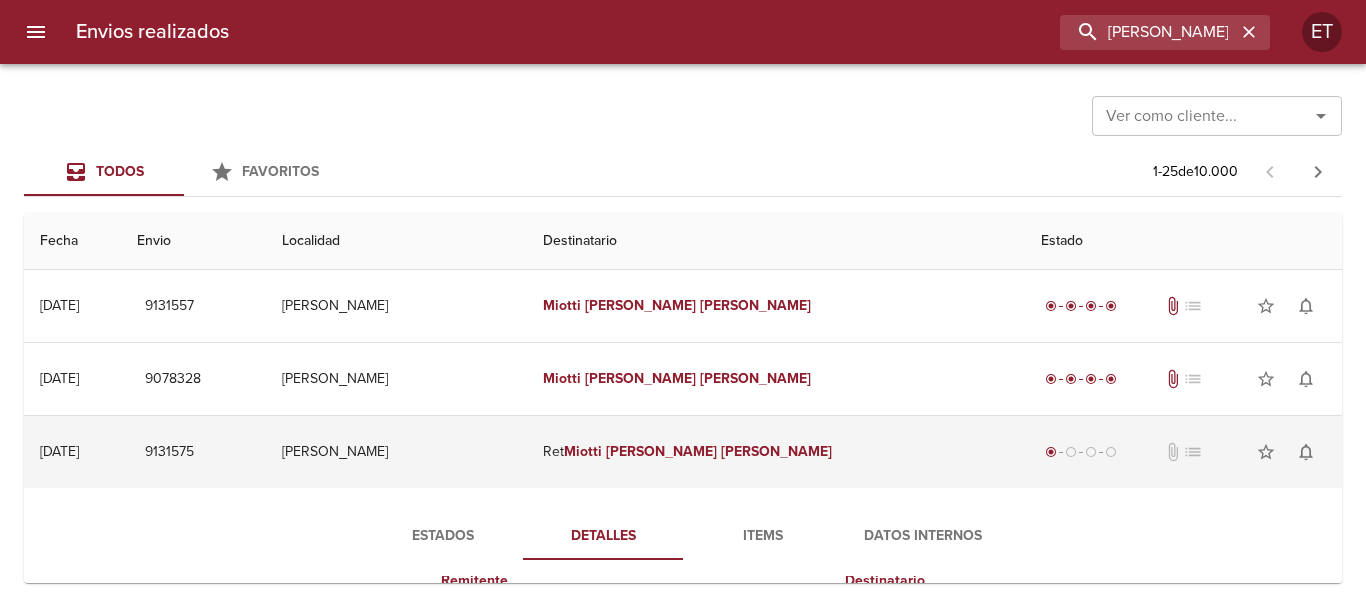 click on "Ret  [PERSON_NAME]   [PERSON_NAME]" at bounding box center [775, 452] 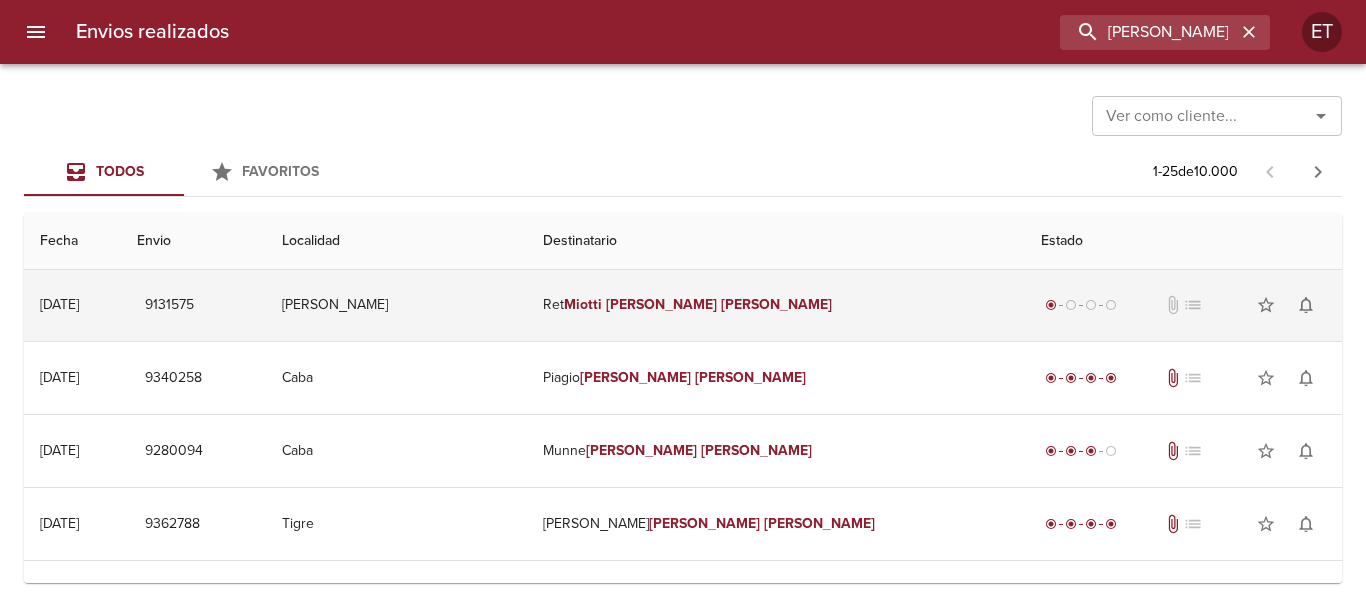 scroll, scrollTop: 0, scrollLeft: 0, axis: both 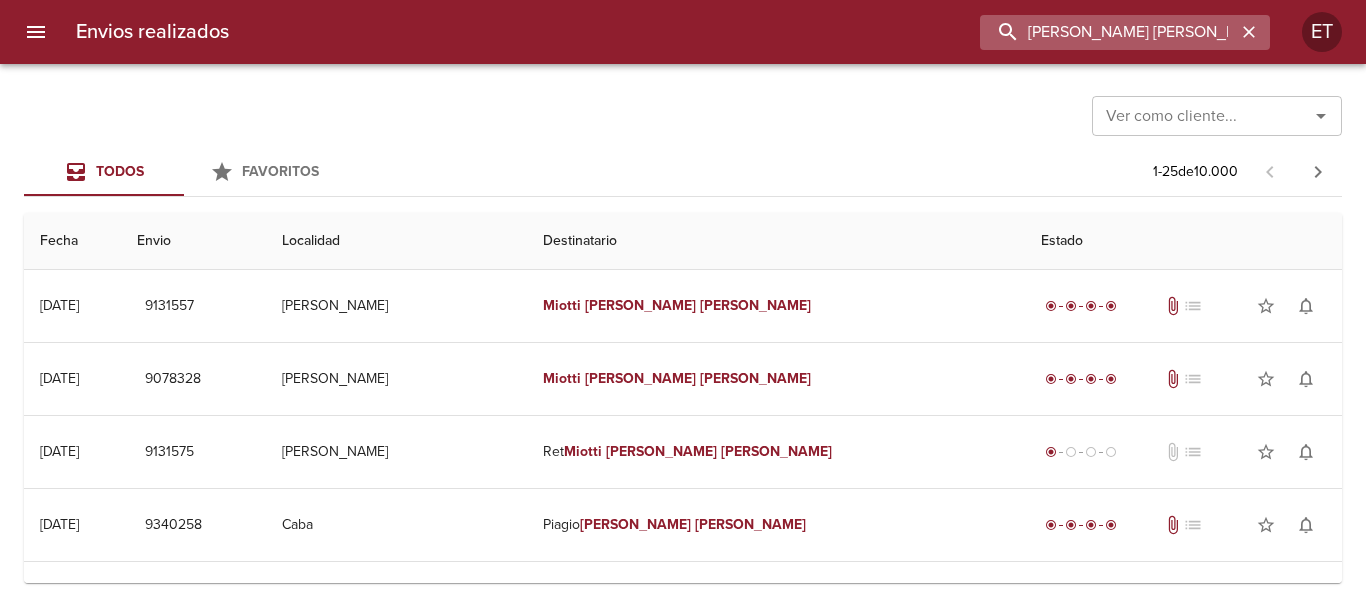 click on "[PERSON_NAME] [PERSON_NAME]" at bounding box center (1108, 32) 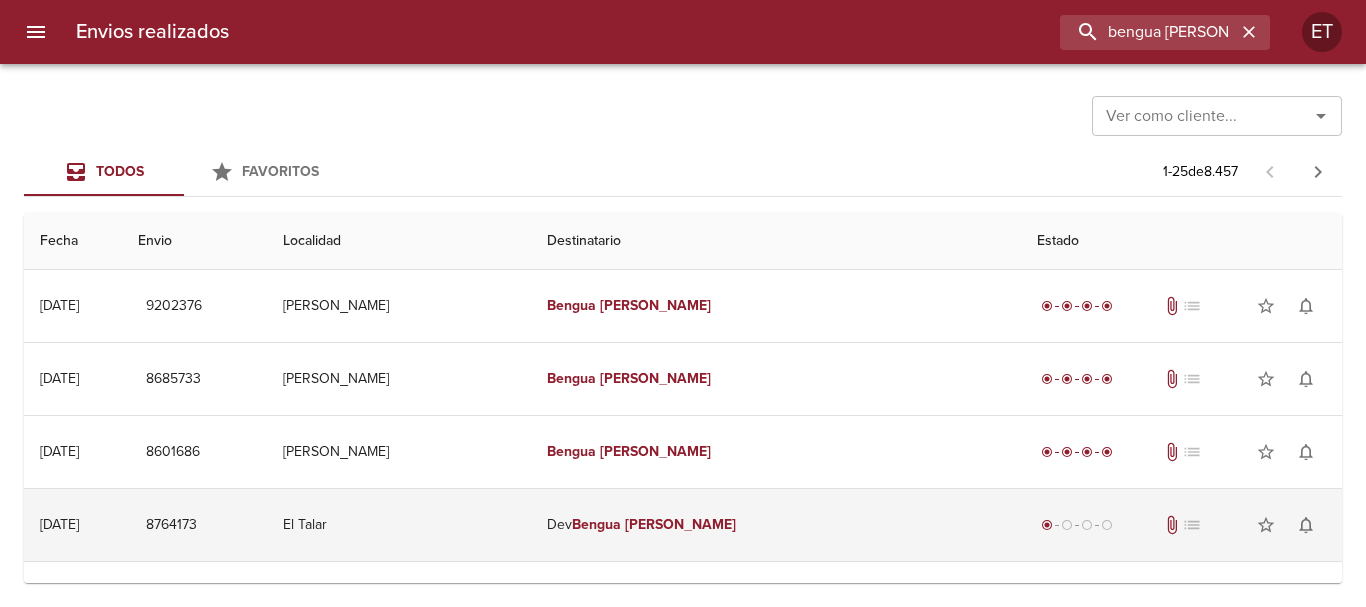click on "Dev  Bengua   Nicolas" at bounding box center (776, 525) 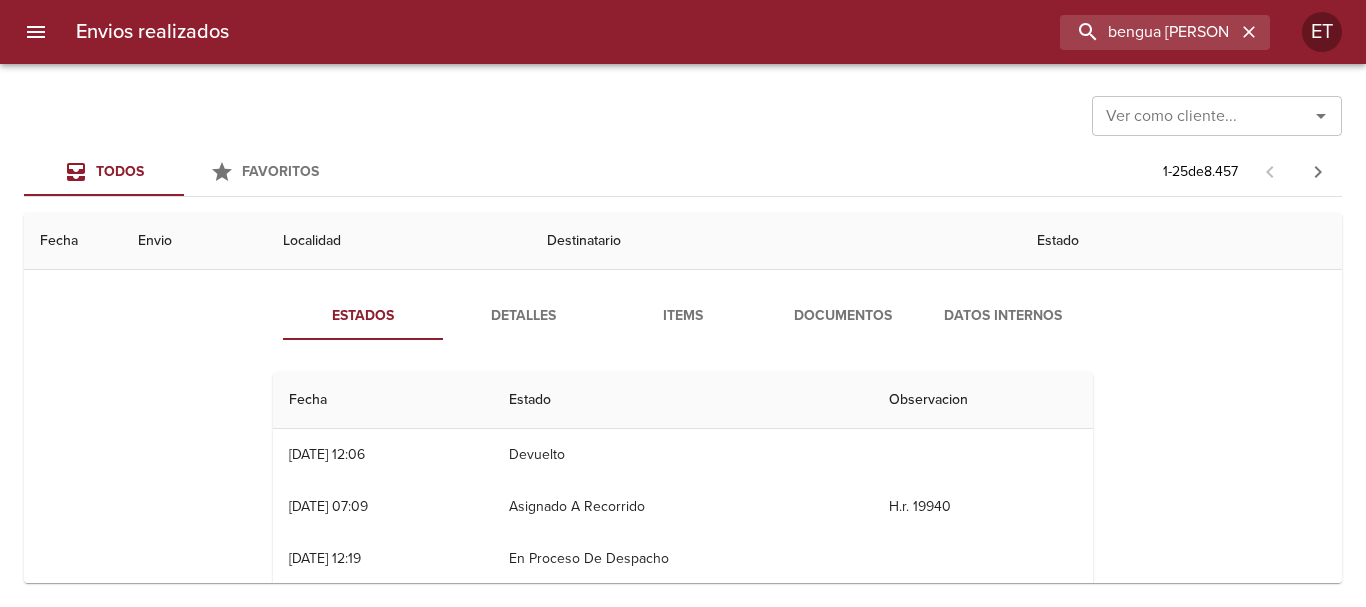 scroll, scrollTop: 400, scrollLeft: 0, axis: vertical 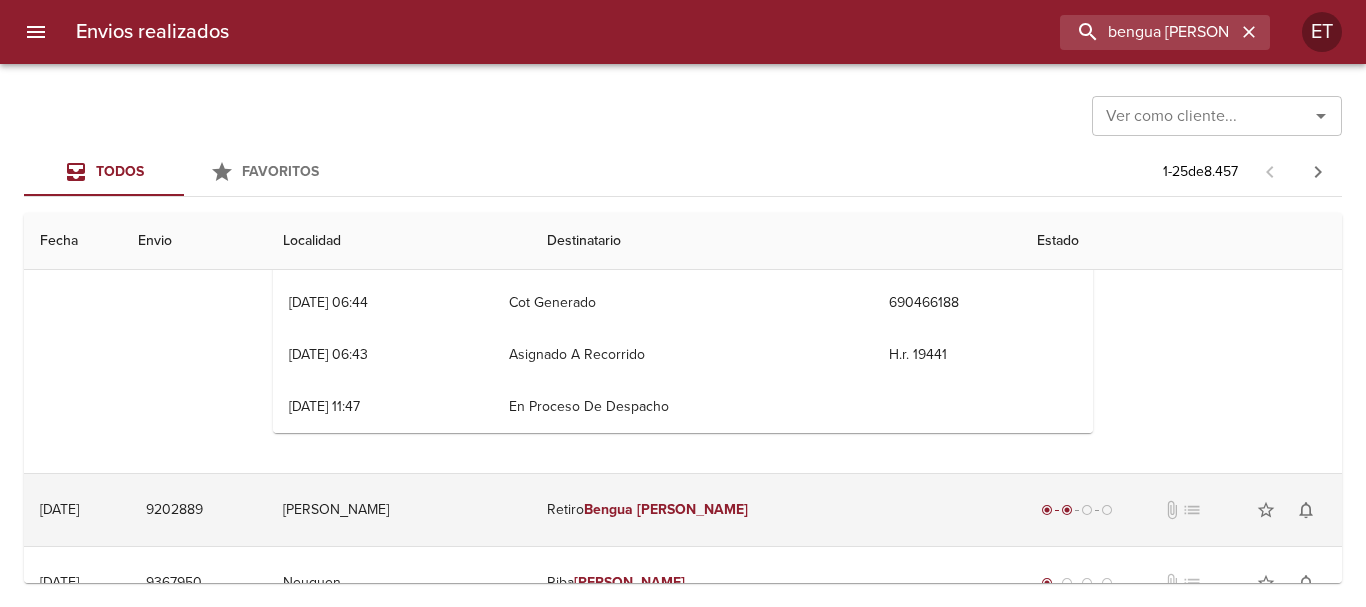 click on "Bengua" at bounding box center (608, 509) 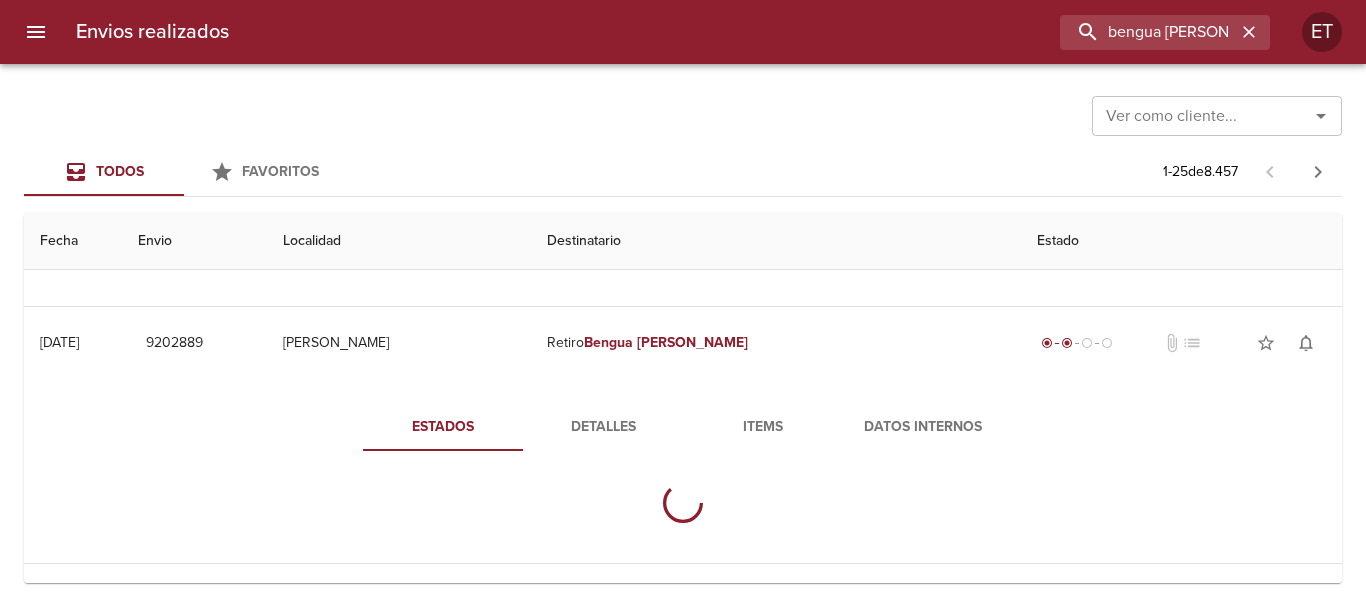 scroll, scrollTop: 800, scrollLeft: 0, axis: vertical 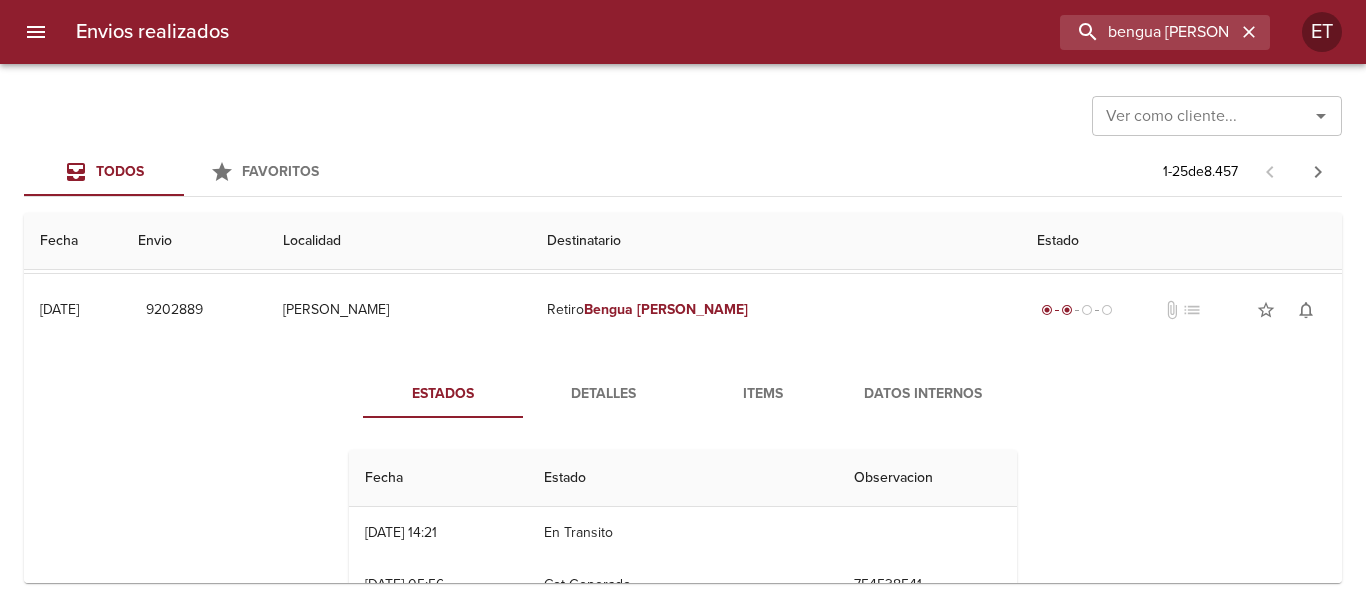 click on "Items" at bounding box center [763, 394] 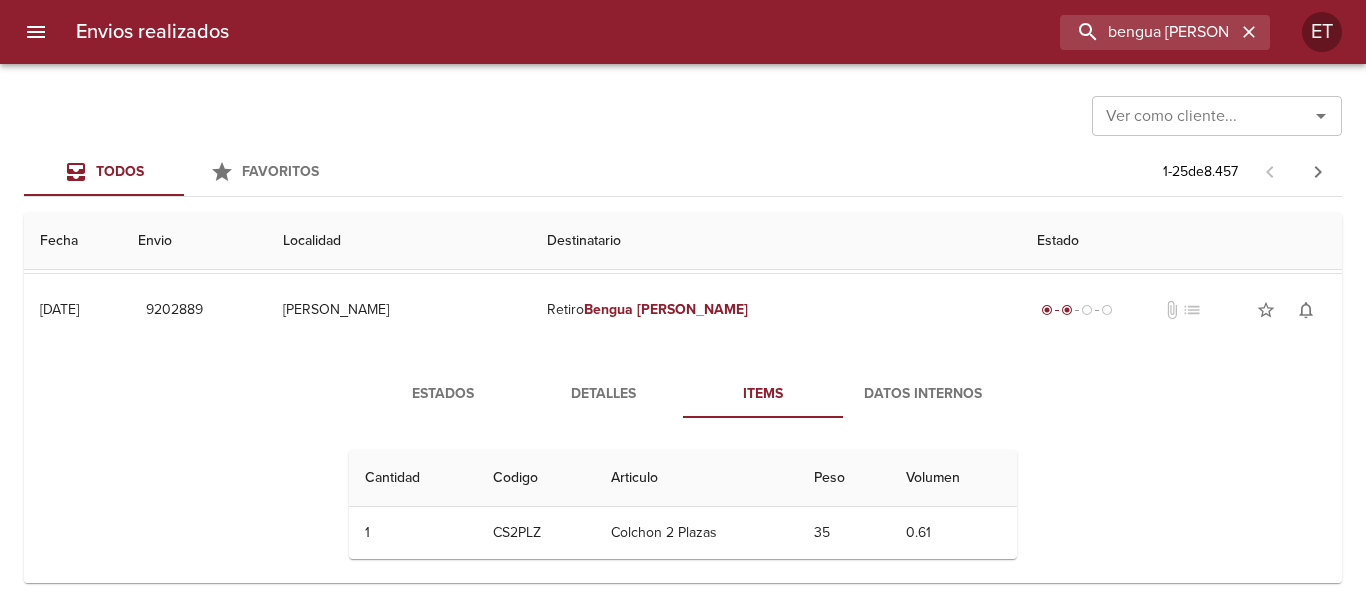 click on "Detalles" at bounding box center [603, 394] 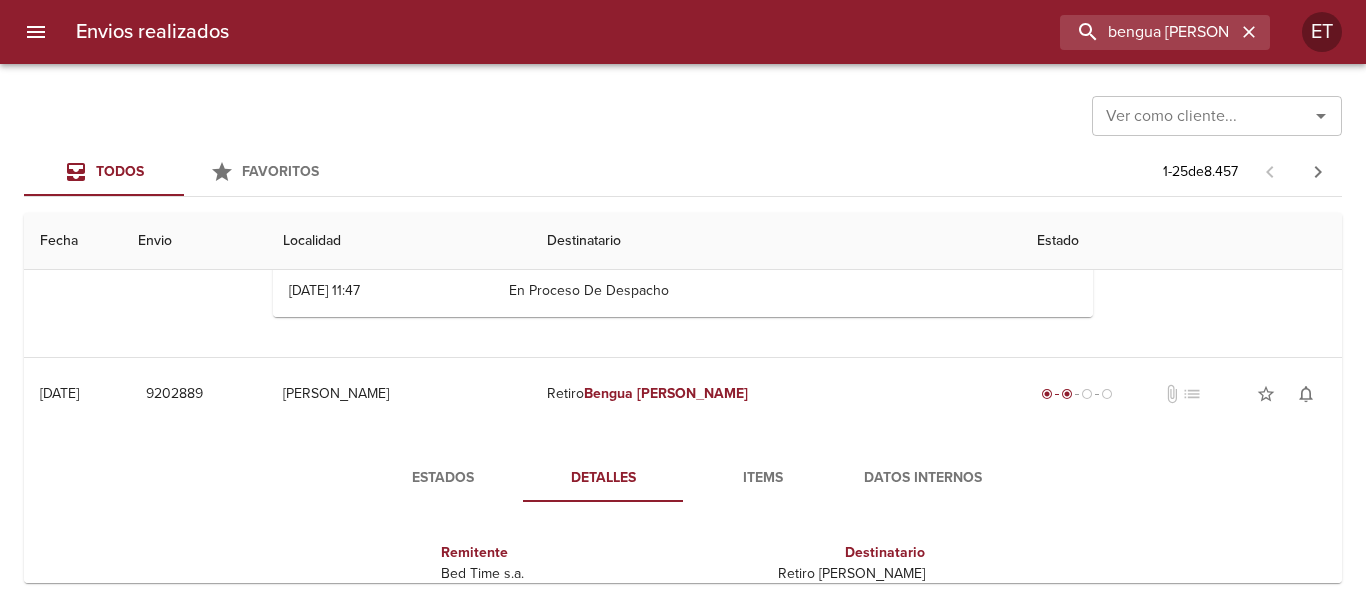 scroll, scrollTop: 700, scrollLeft: 0, axis: vertical 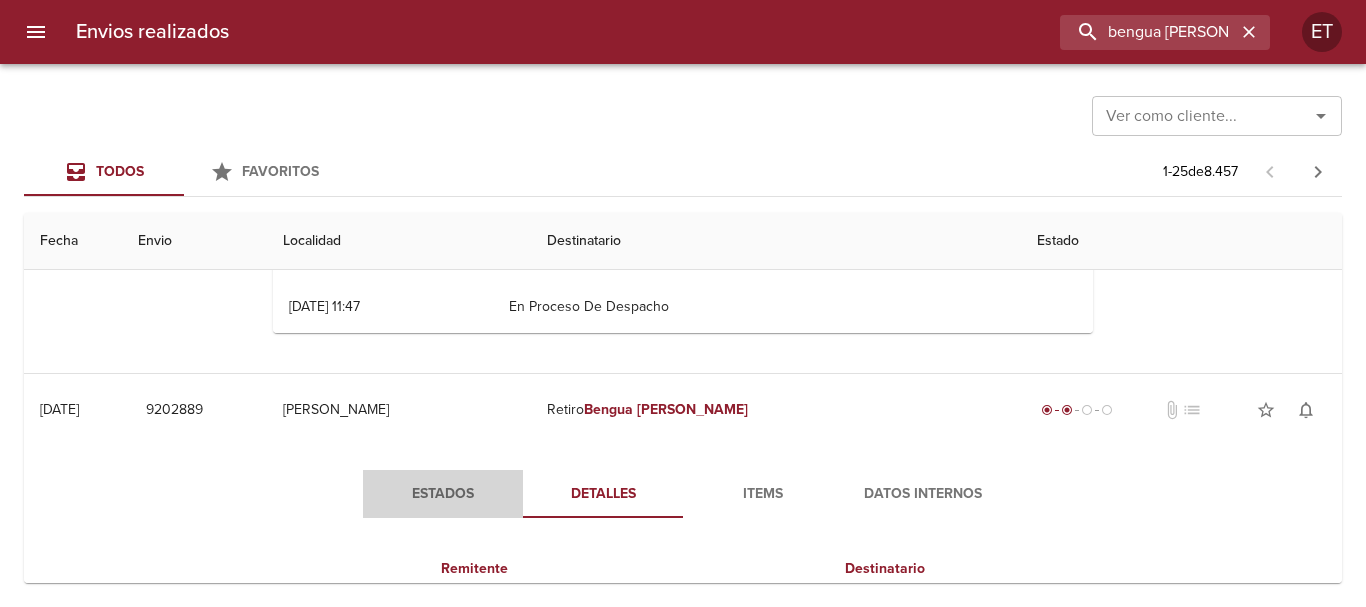 click on "Estados" at bounding box center (443, 494) 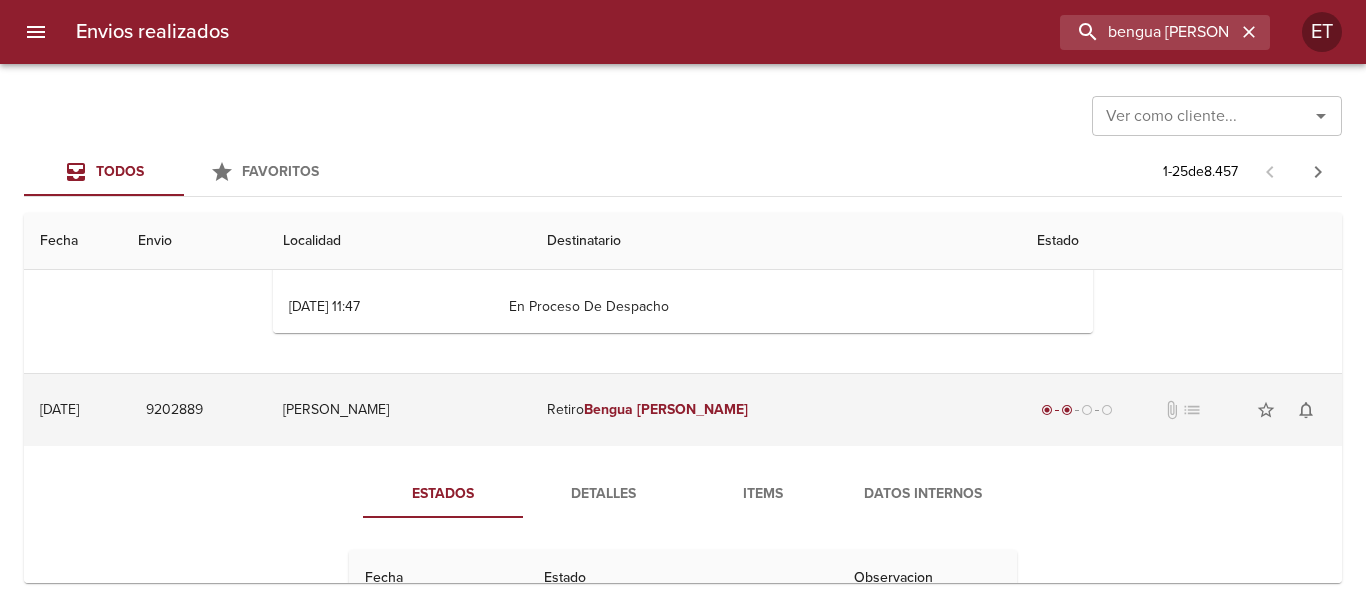 click on "Bengua" at bounding box center (608, 409) 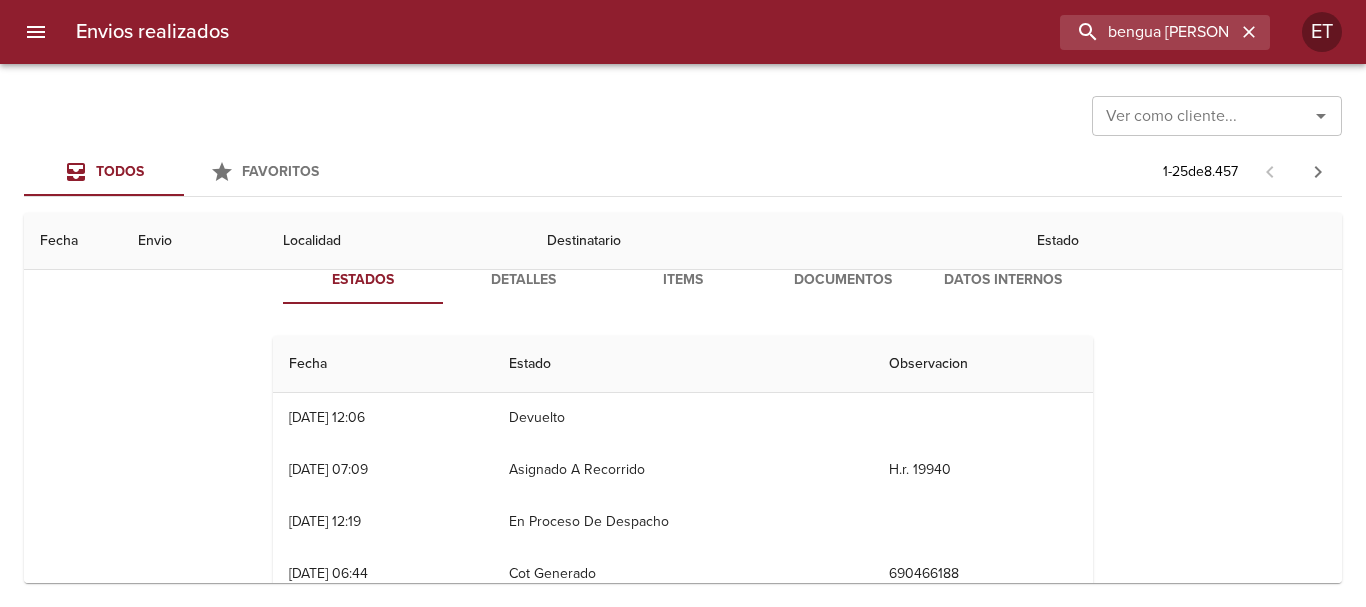 scroll, scrollTop: 300, scrollLeft: 0, axis: vertical 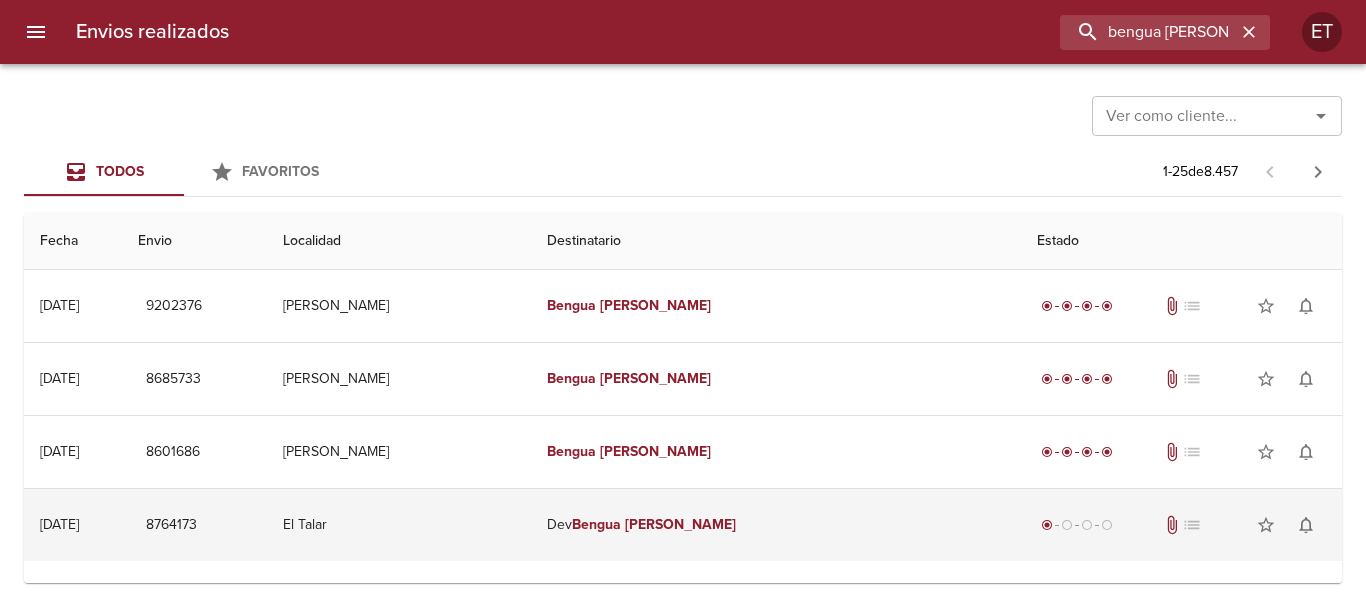 click on "[PERSON_NAME]" at bounding box center [680, 524] 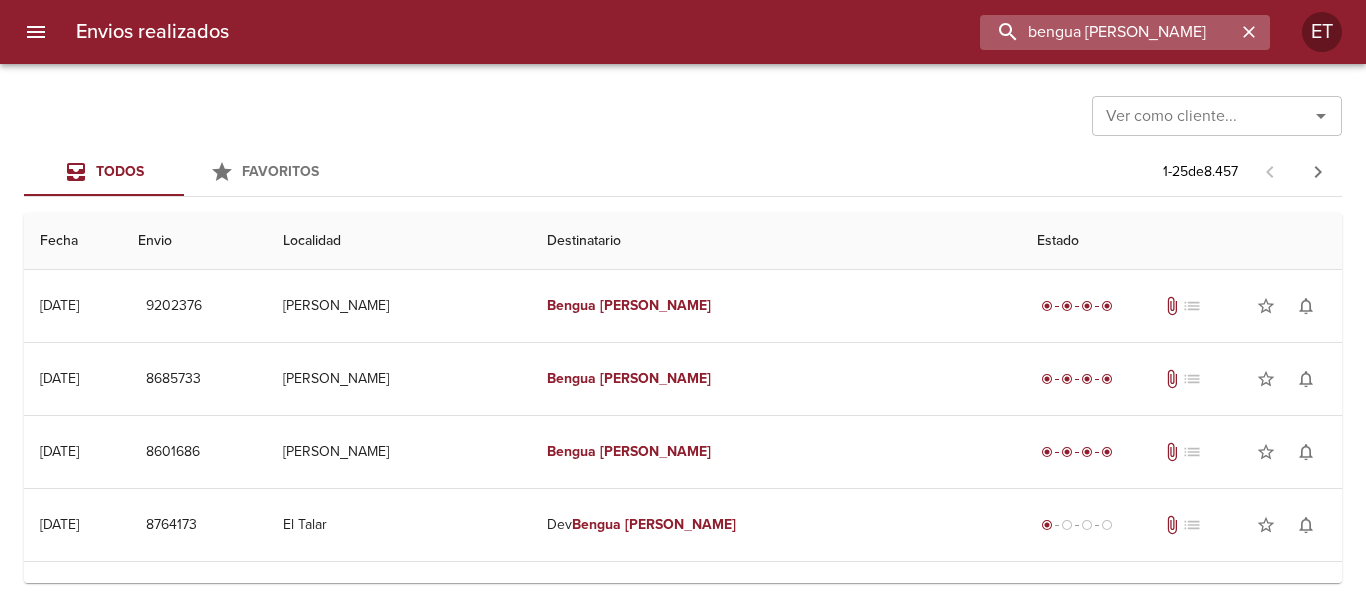 click on "bengua [PERSON_NAME]" at bounding box center [1108, 32] 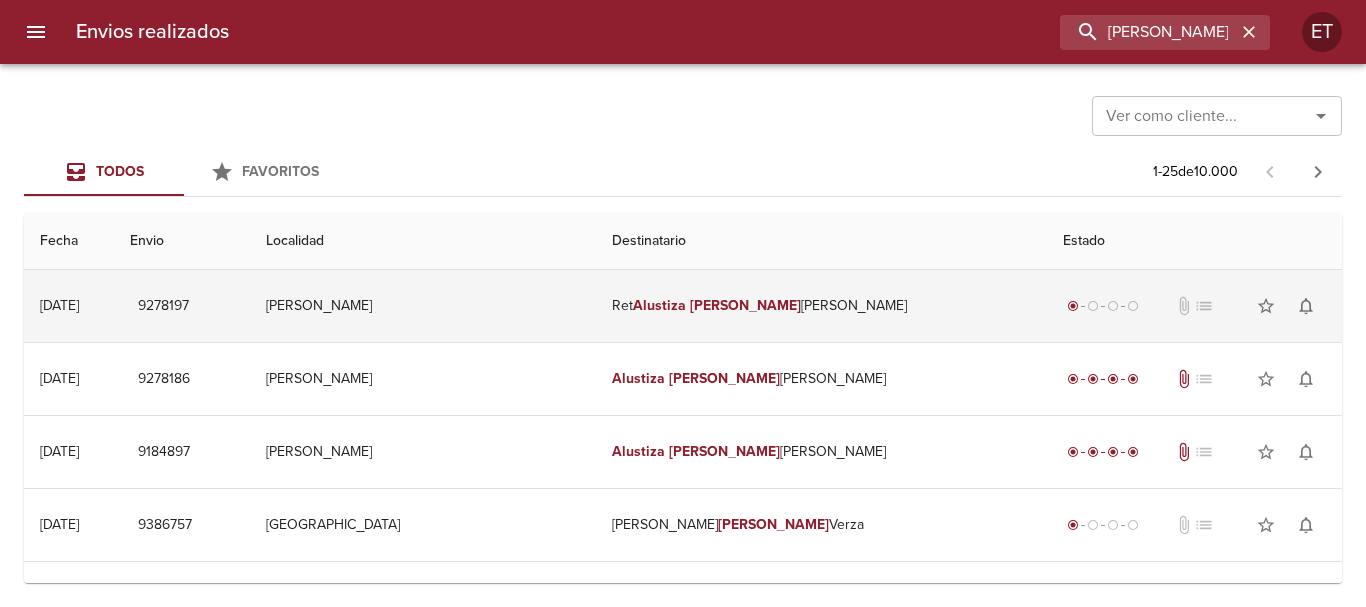 click on "[PERSON_NAME]   [PERSON_NAME]" at bounding box center (821, 306) 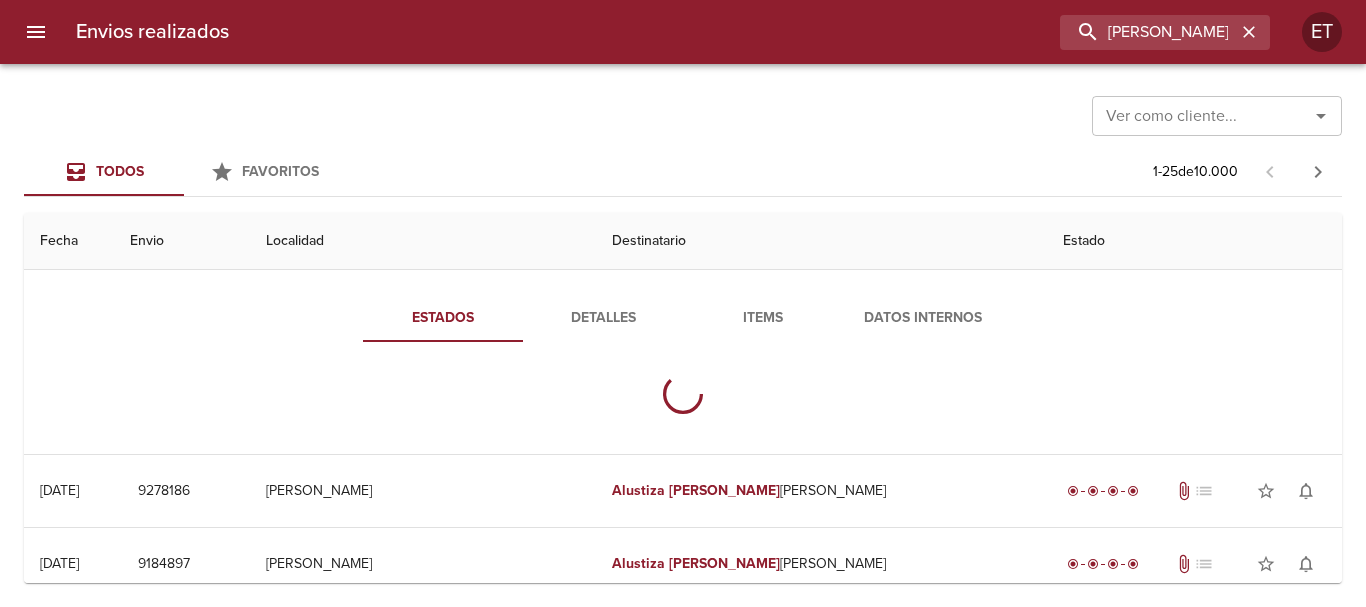 scroll, scrollTop: 100, scrollLeft: 0, axis: vertical 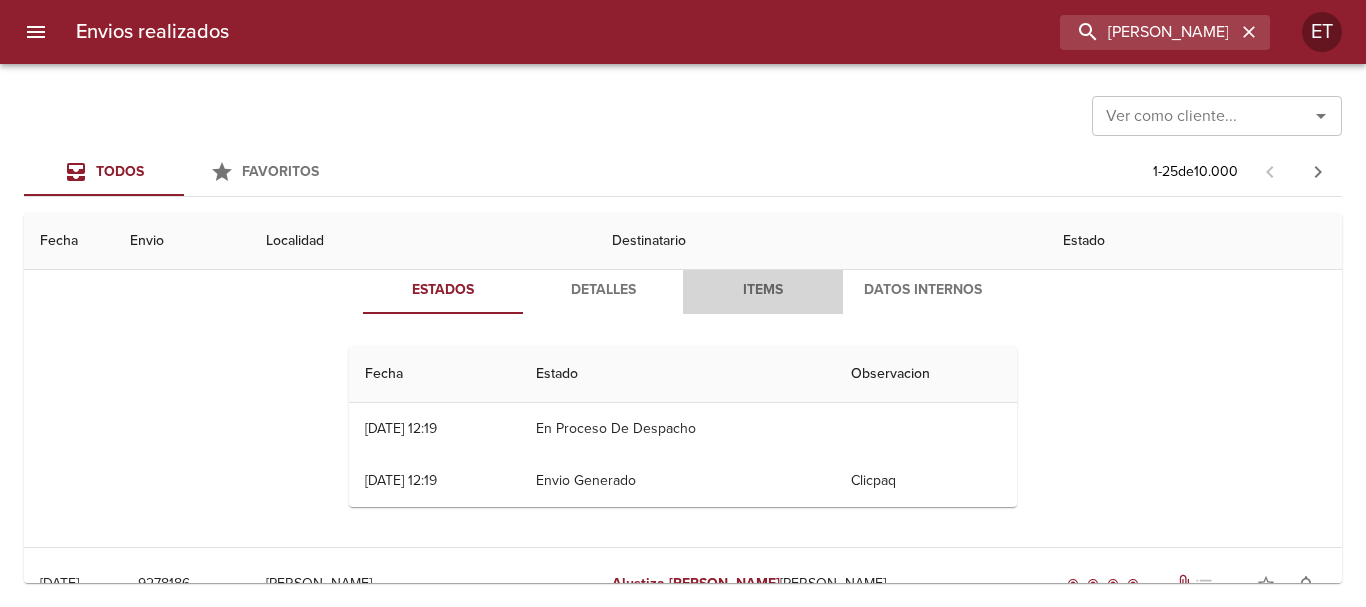 click on "Items" at bounding box center [763, 290] 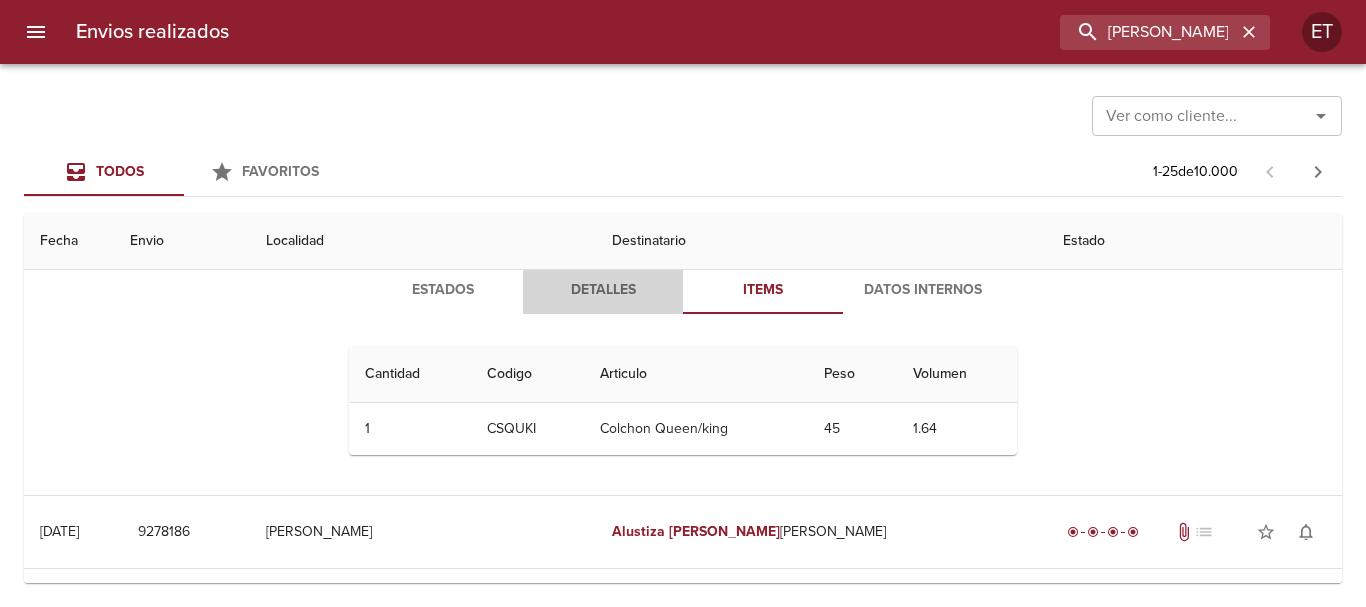 click on "Detalles" at bounding box center (603, 290) 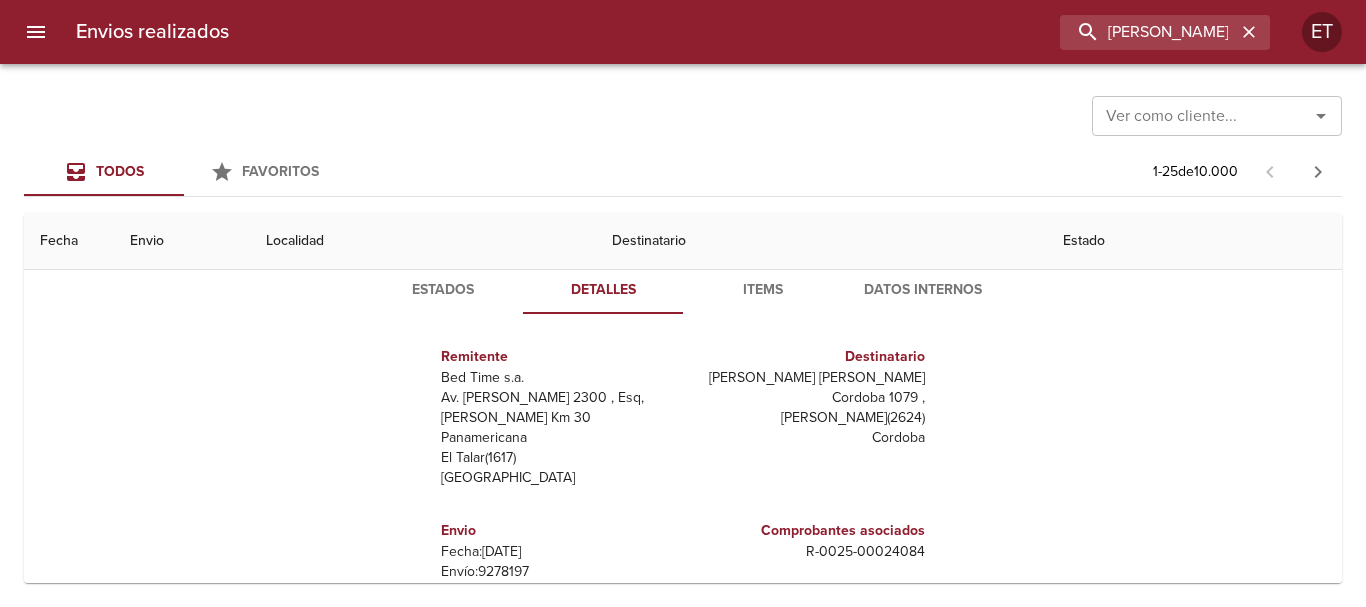scroll, scrollTop: 10, scrollLeft: 0, axis: vertical 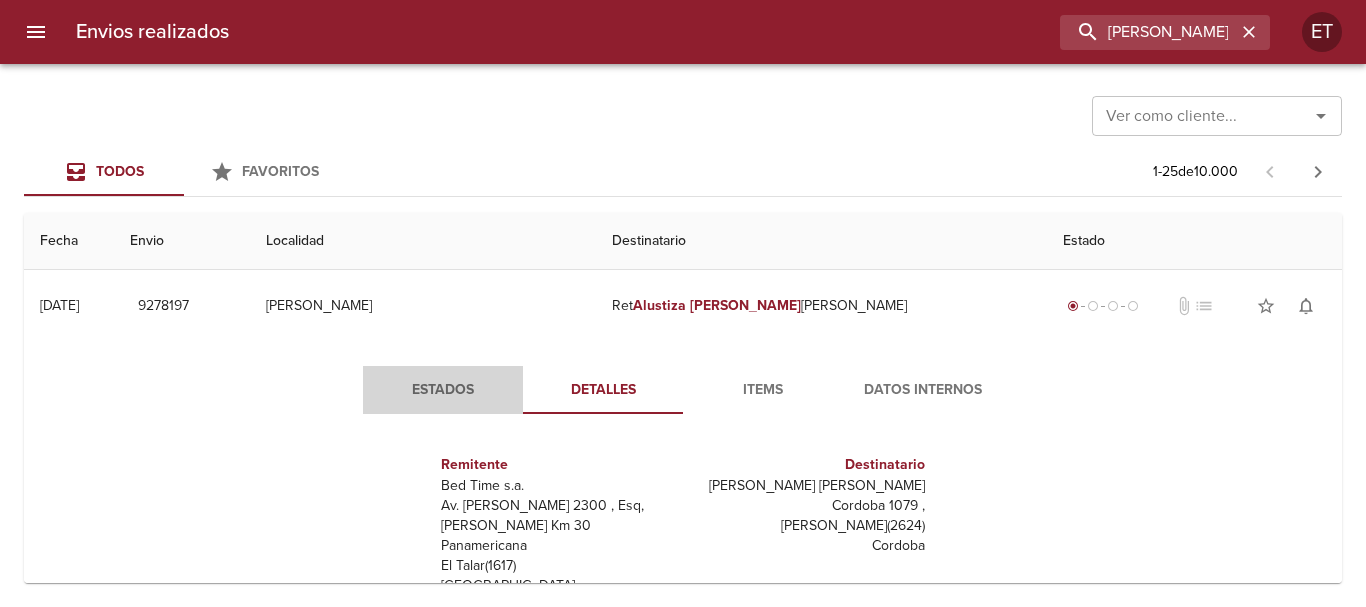 drag, startPoint x: 431, startPoint y: 388, endPoint x: 442, endPoint y: 389, distance: 11.045361 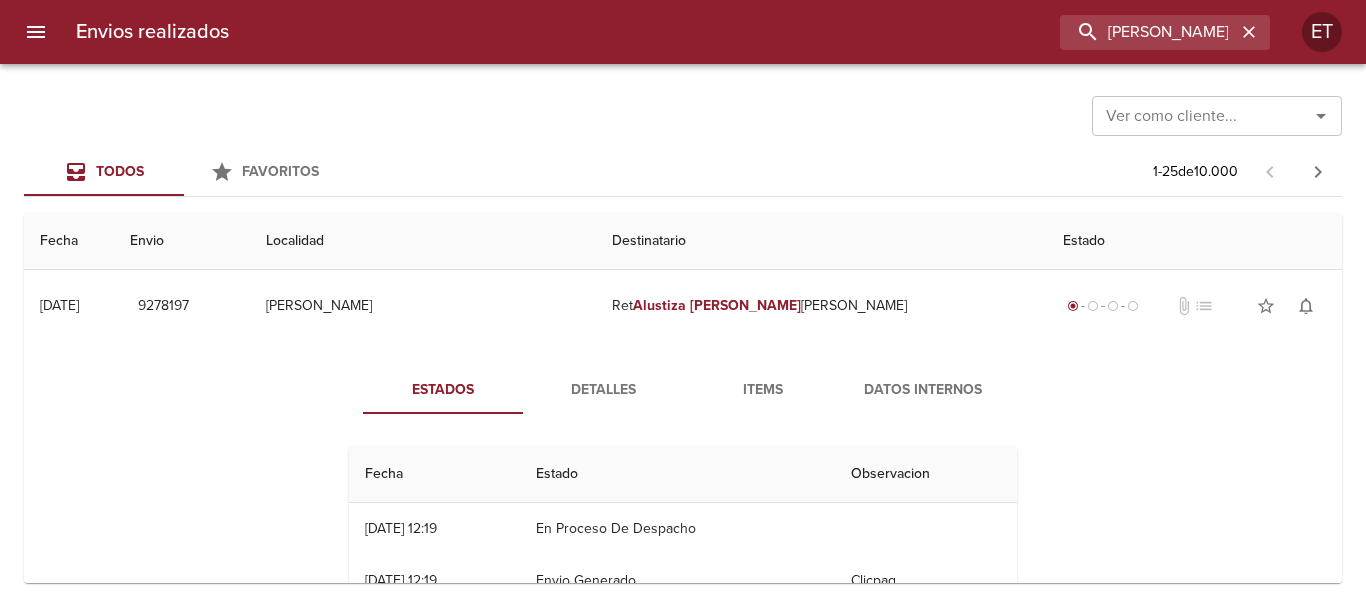 click on "Items" at bounding box center [763, 390] 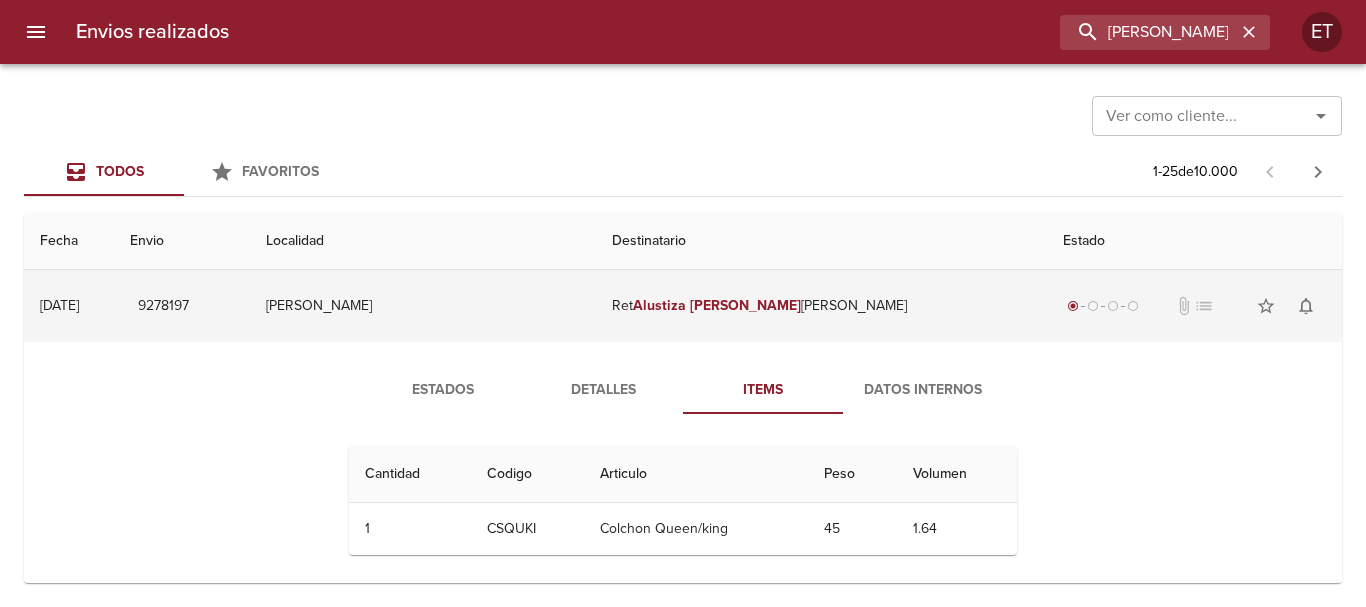 click on "[PERSON_NAME]   [PERSON_NAME]" at bounding box center (821, 306) 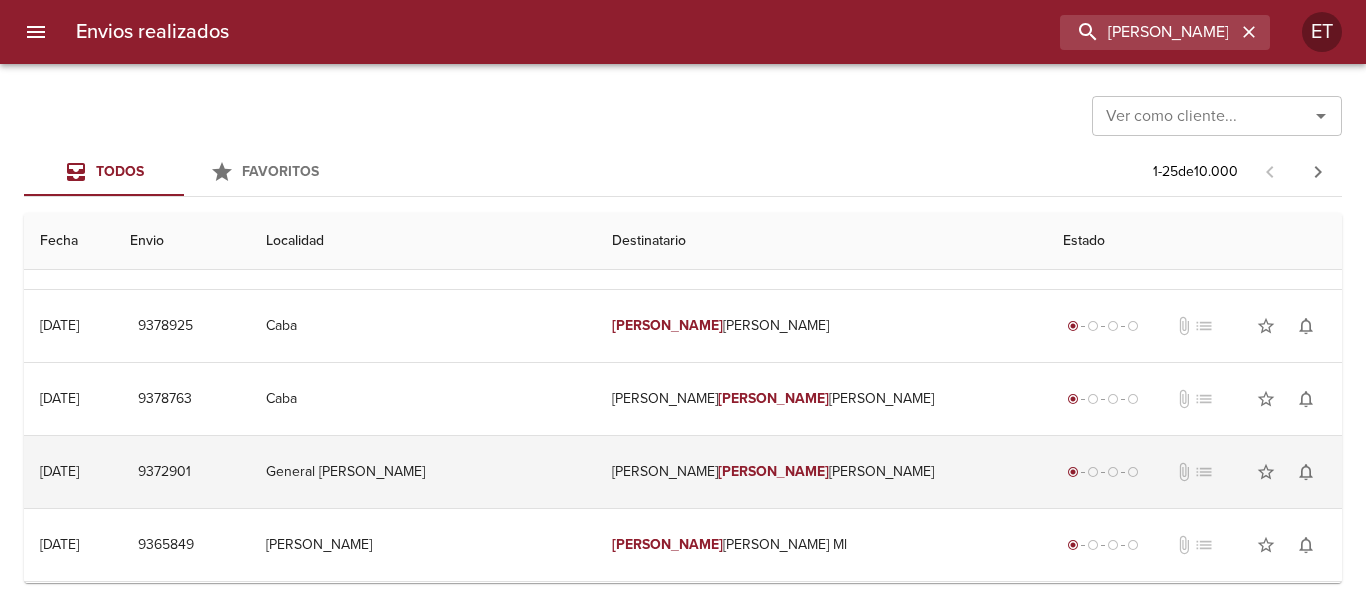 scroll, scrollTop: 500, scrollLeft: 0, axis: vertical 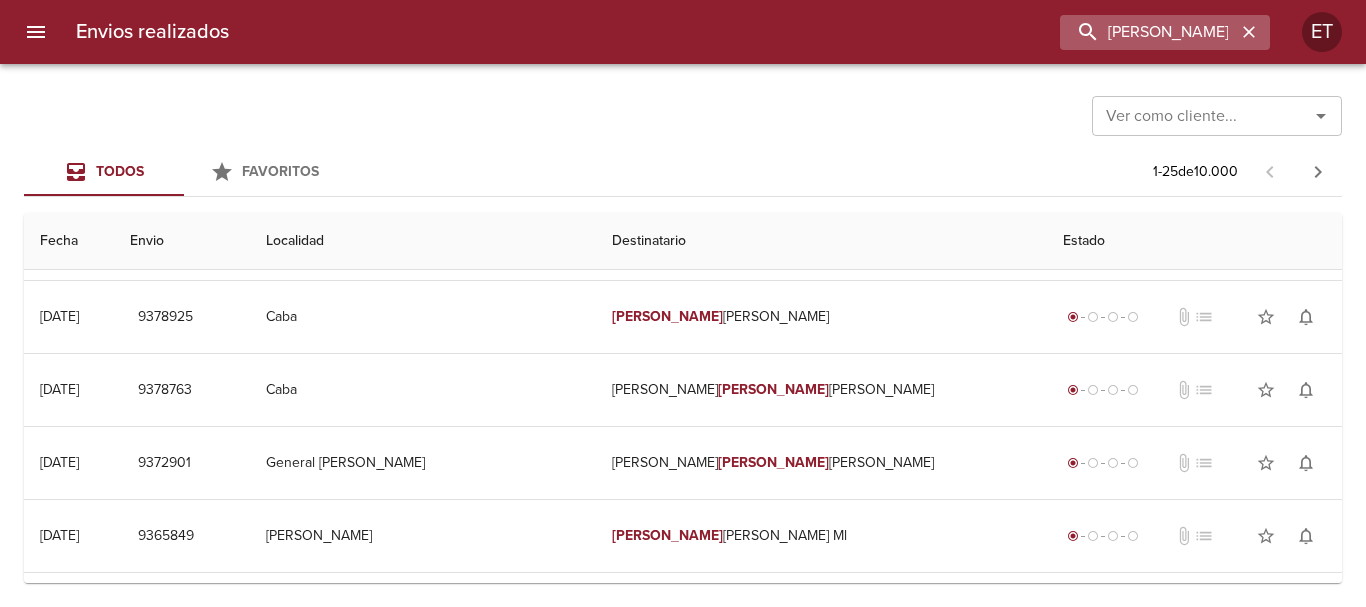 click on "Envios realizados [PERSON_NAME] ET" at bounding box center [683, 32] 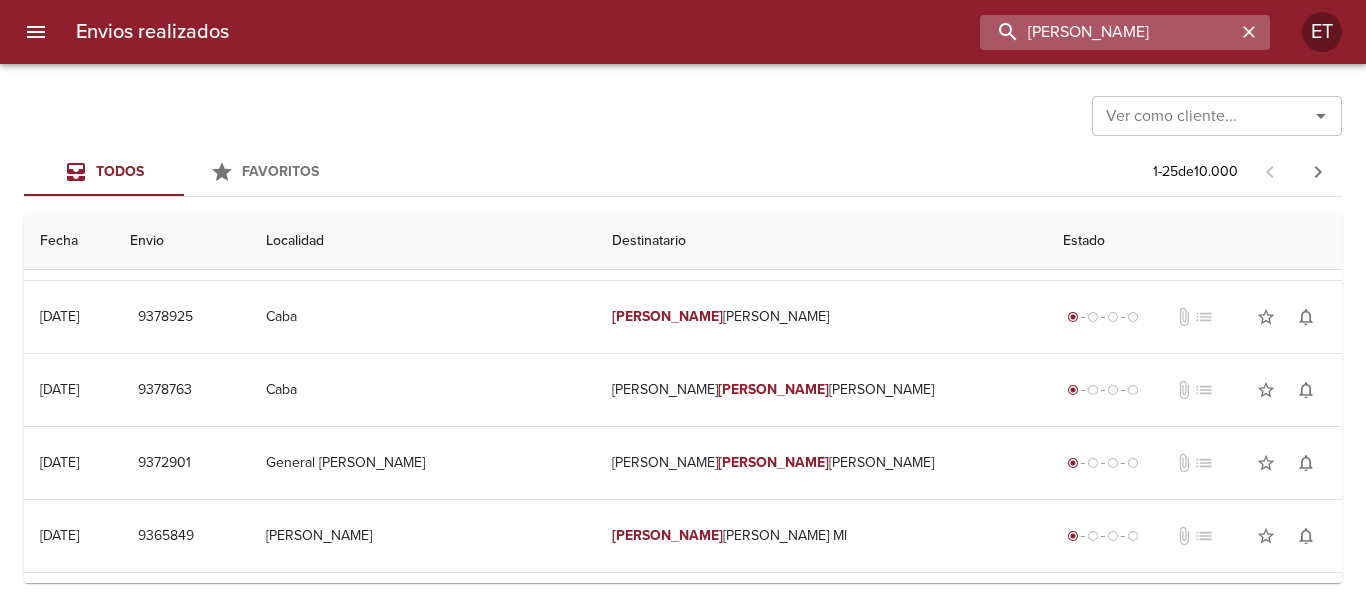 click on "[PERSON_NAME]" at bounding box center [1108, 32] 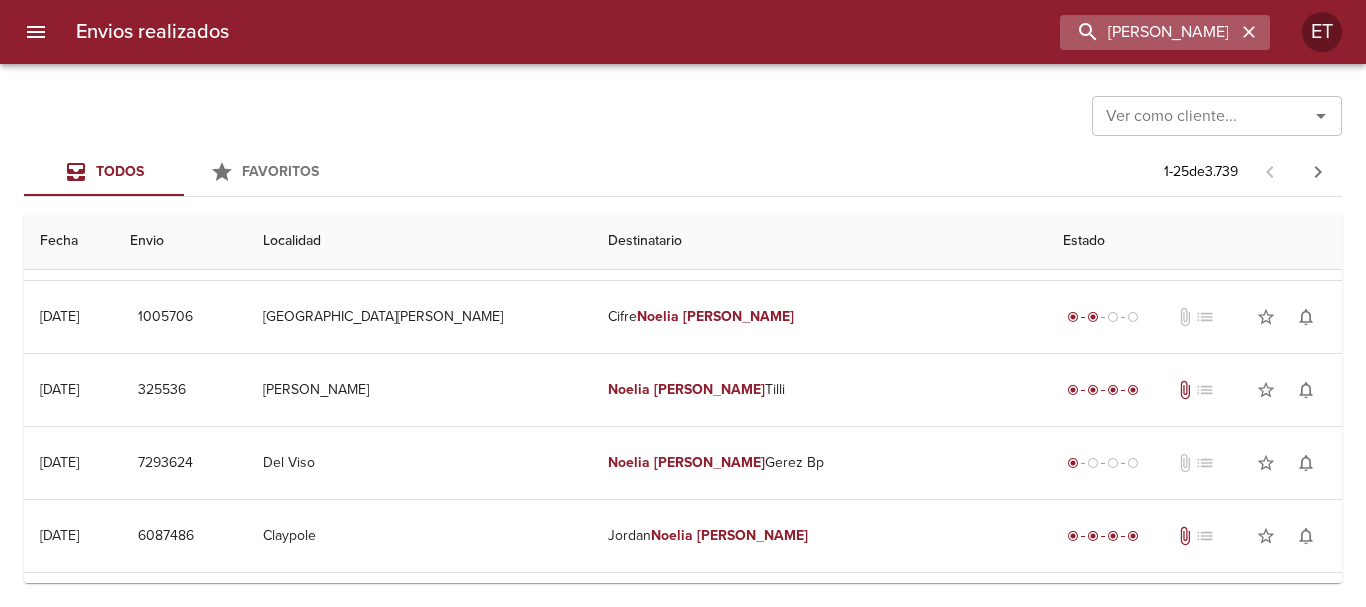scroll, scrollTop: 0, scrollLeft: 0, axis: both 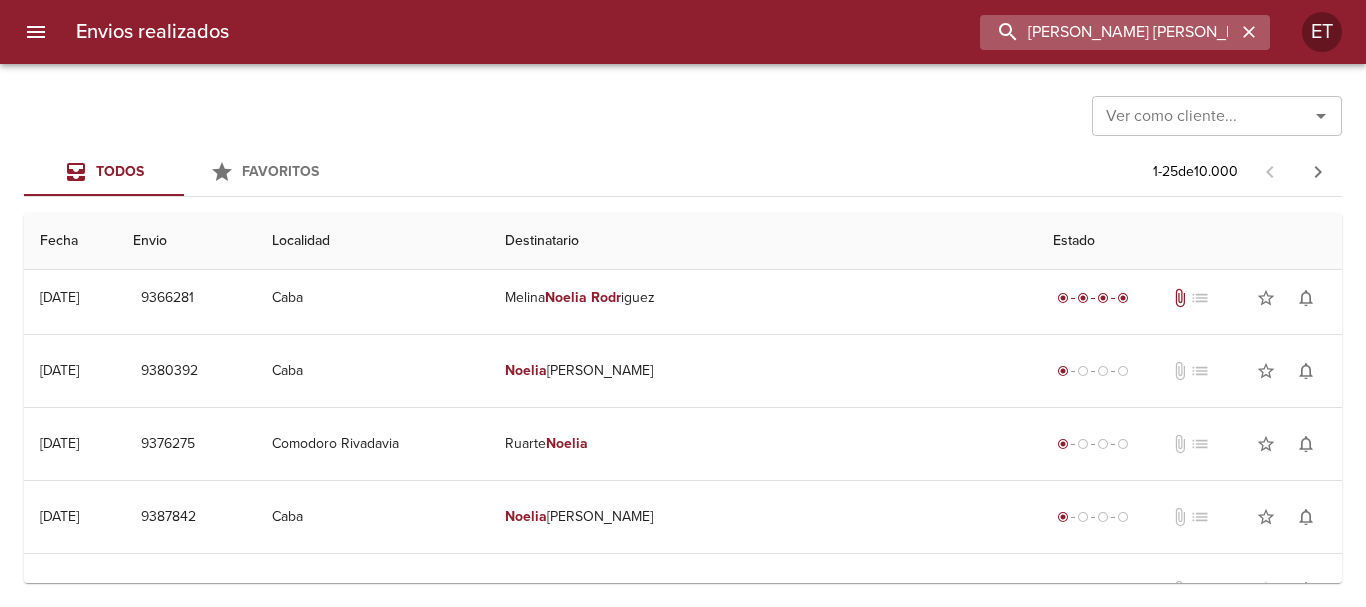 click on "[PERSON_NAME] [PERSON_NAME]" at bounding box center (1108, 32) 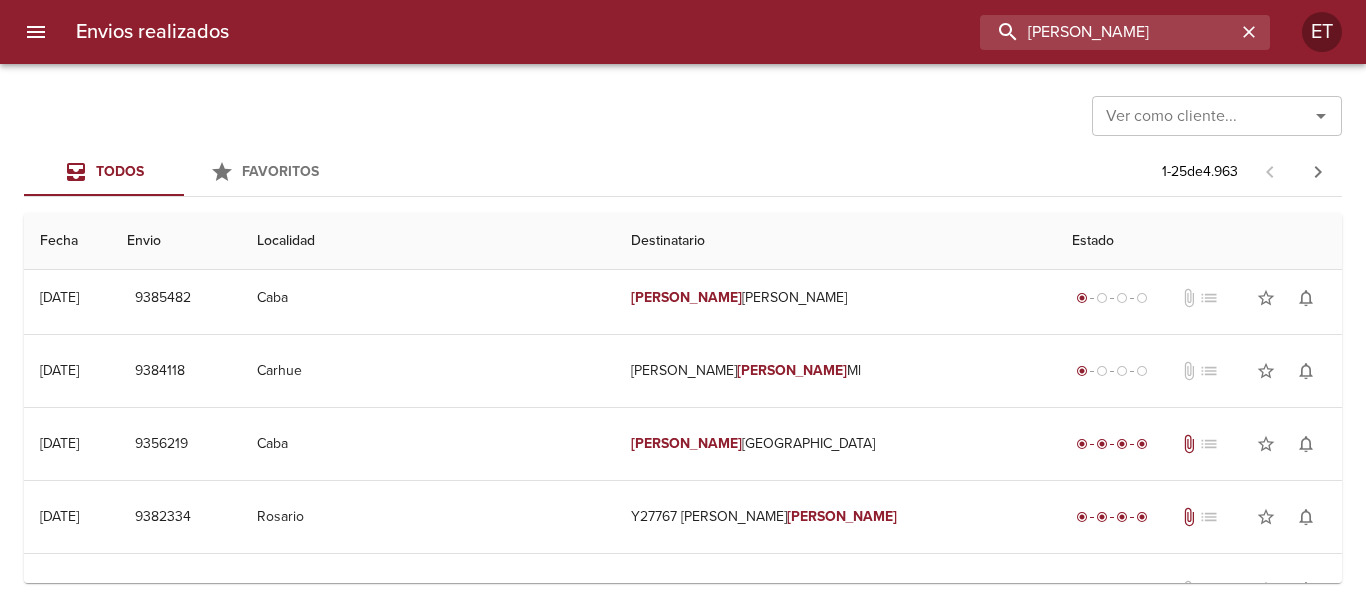 scroll, scrollTop: 0, scrollLeft: 0, axis: both 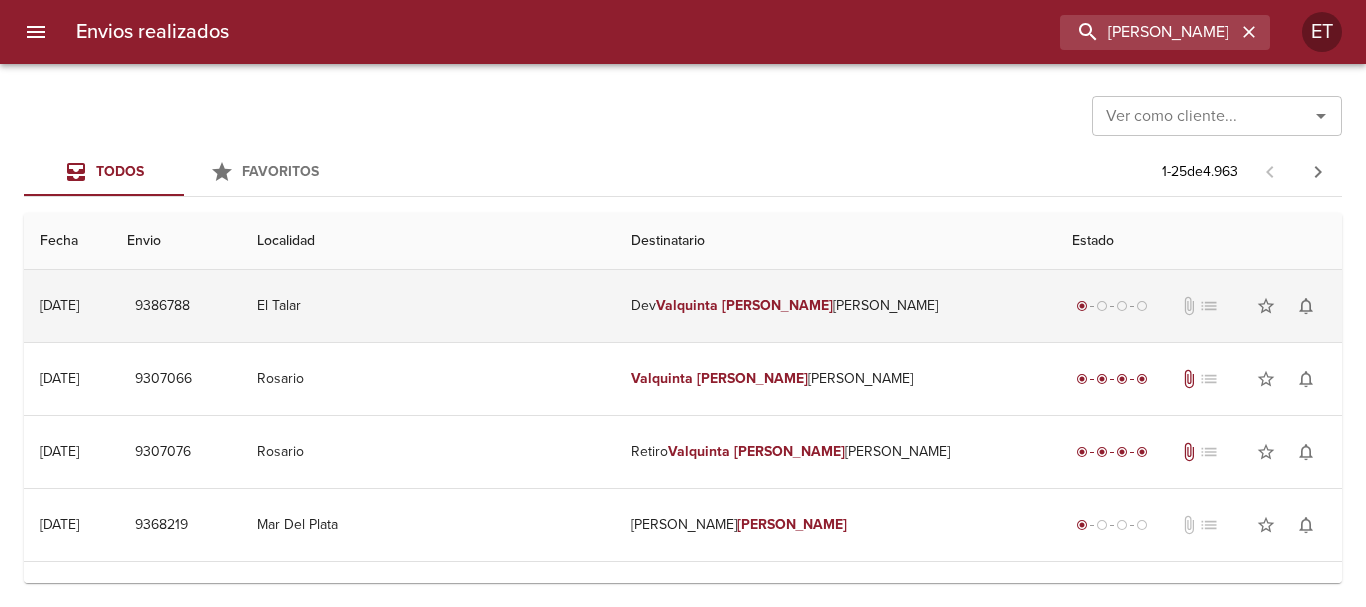 click on "[PERSON_NAME]   [PERSON_NAME]" at bounding box center (835, 306) 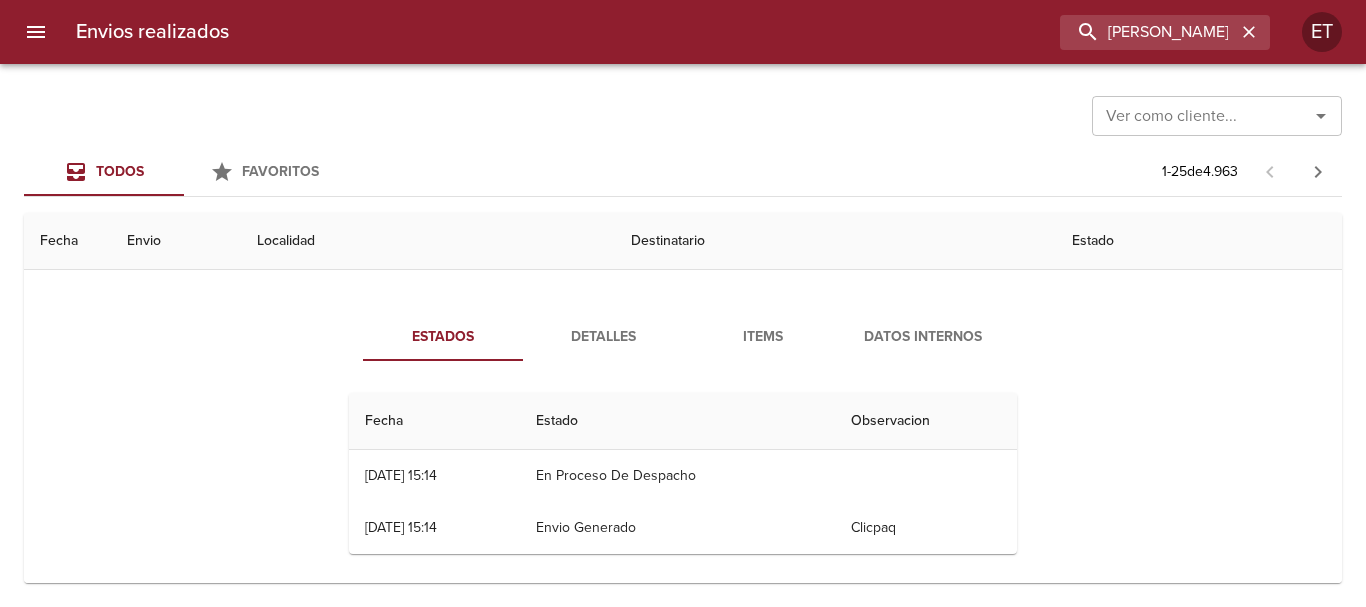 scroll, scrollTop: 100, scrollLeft: 0, axis: vertical 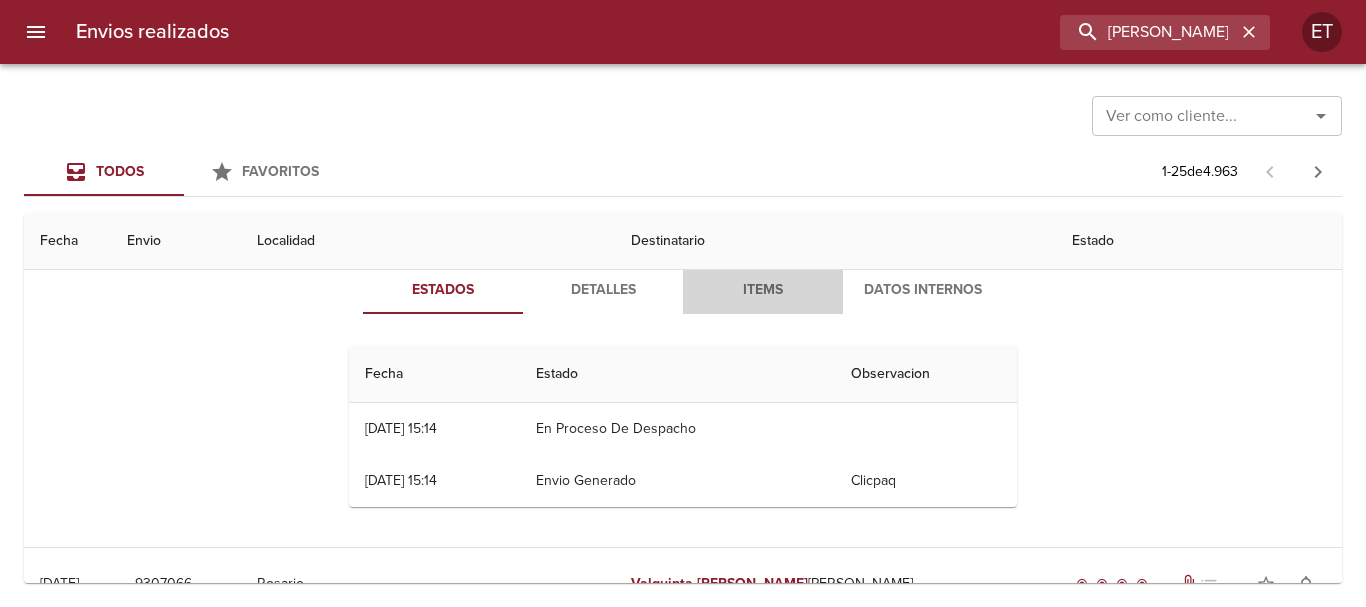 click on "Items" at bounding box center (763, 290) 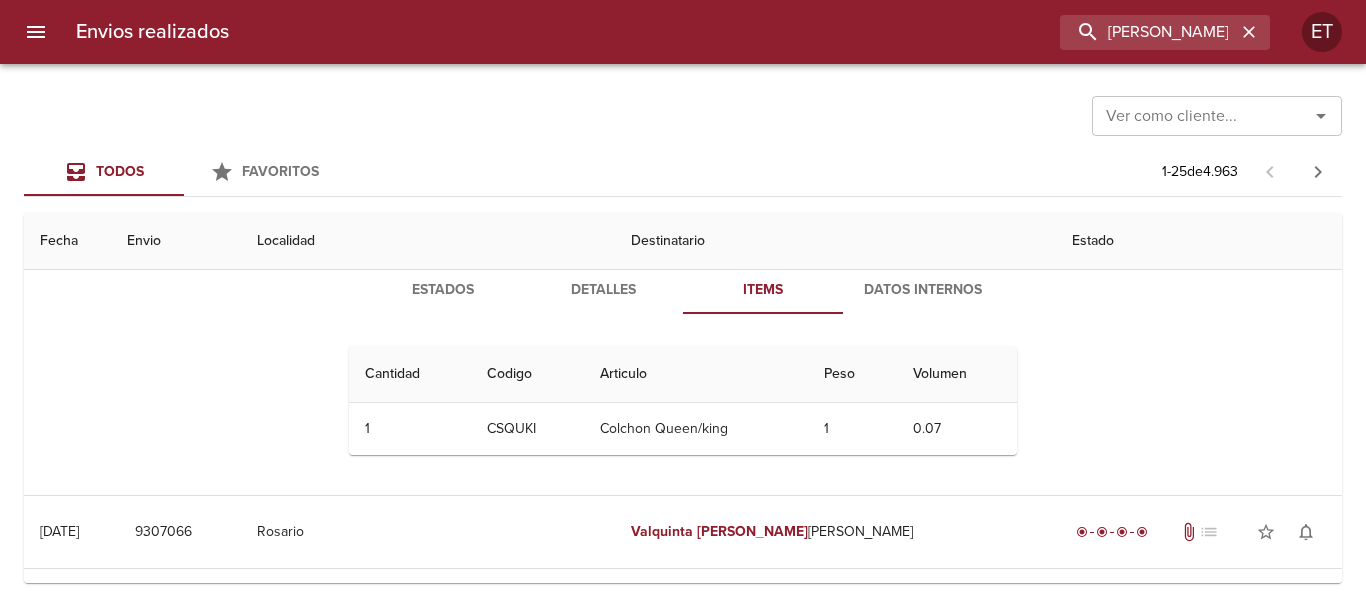 click on "Detalles" at bounding box center (603, 290) 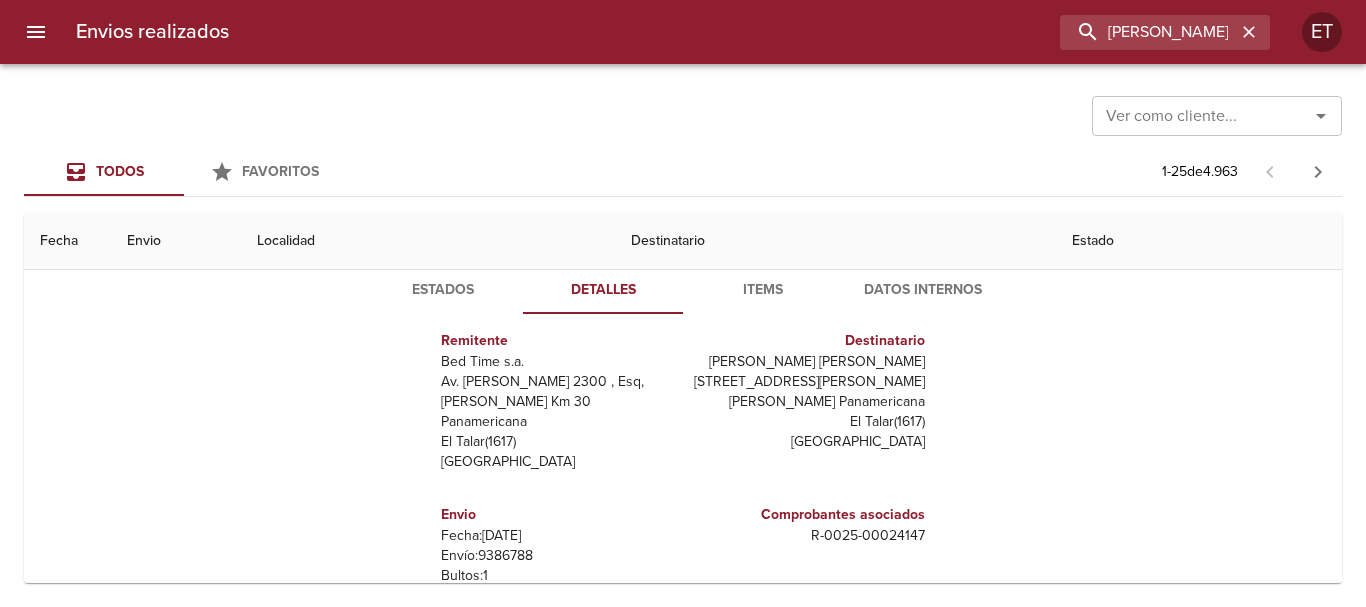 scroll, scrollTop: 30, scrollLeft: 0, axis: vertical 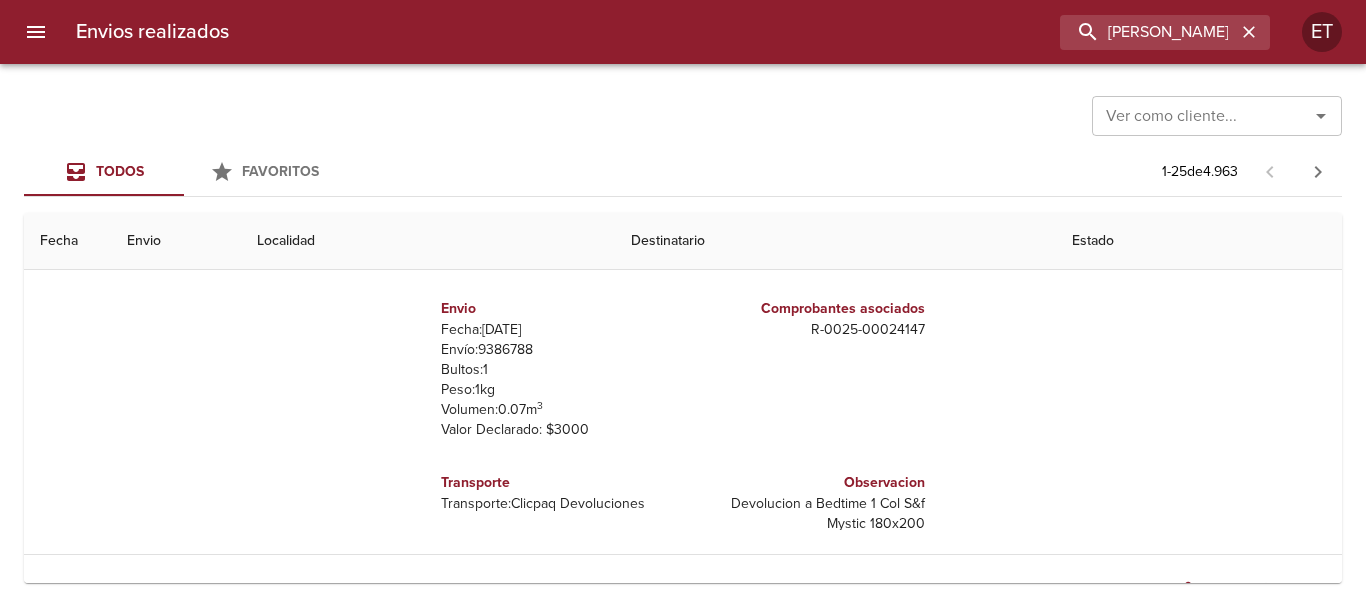 click on "Envío:  9386788" at bounding box center [558, 350] 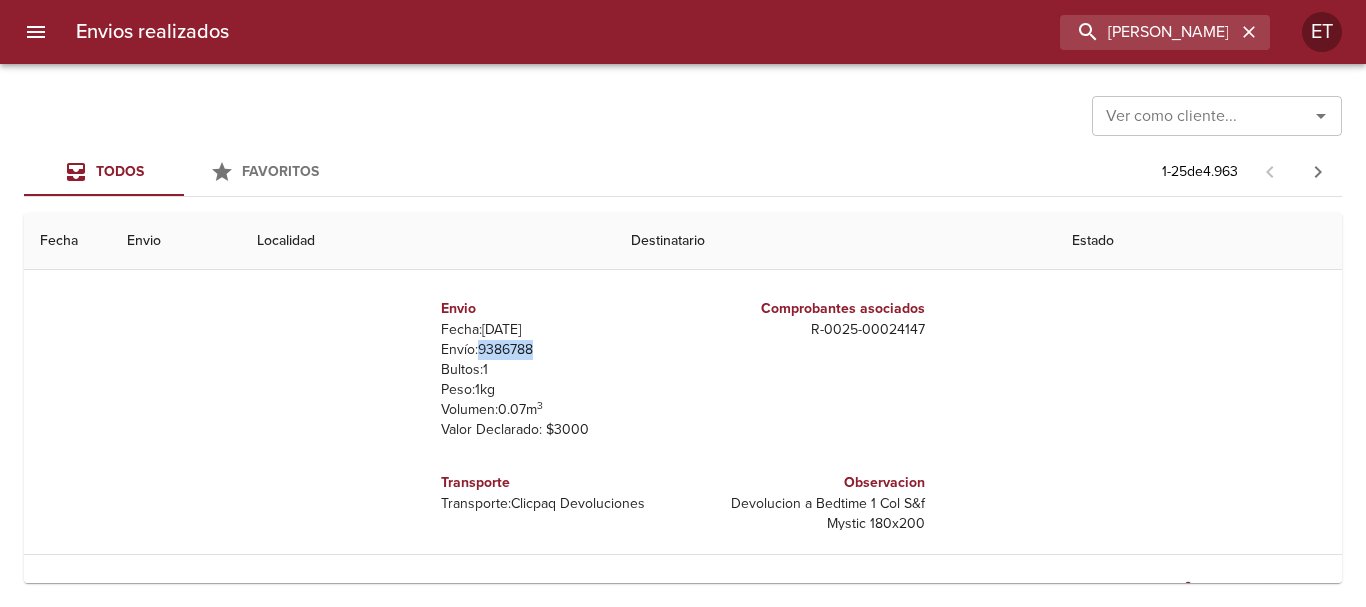 click on "Envío:  9386788" at bounding box center [558, 350] 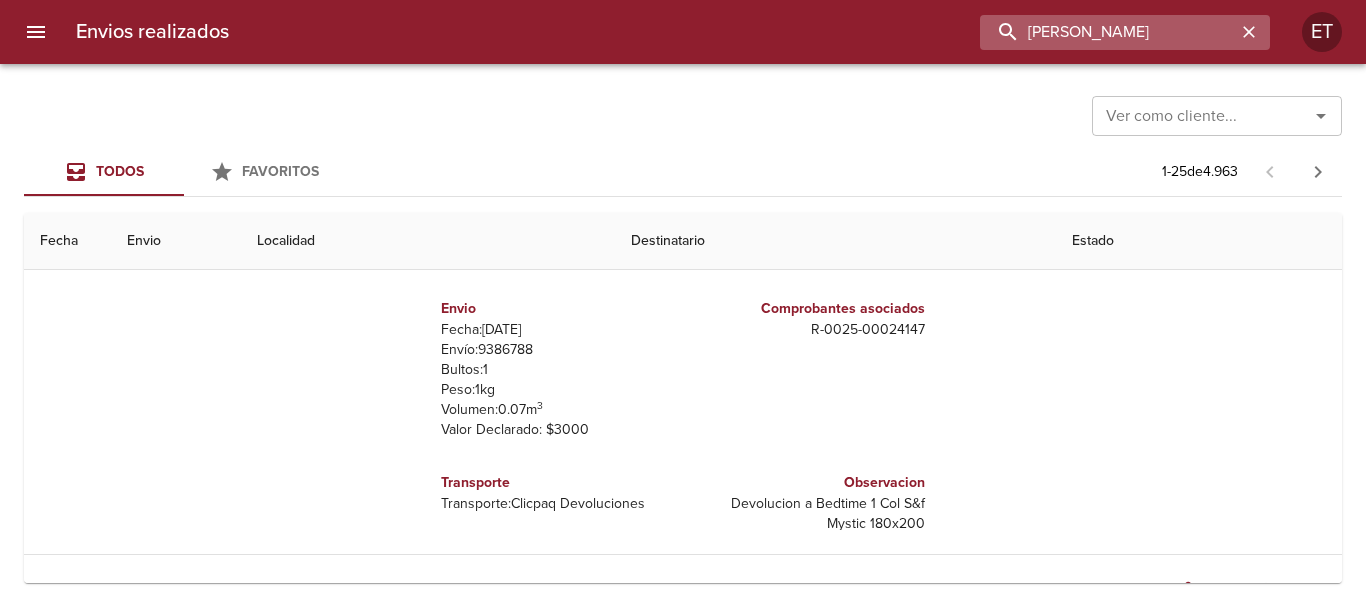 click on "[PERSON_NAME]" at bounding box center [1108, 32] 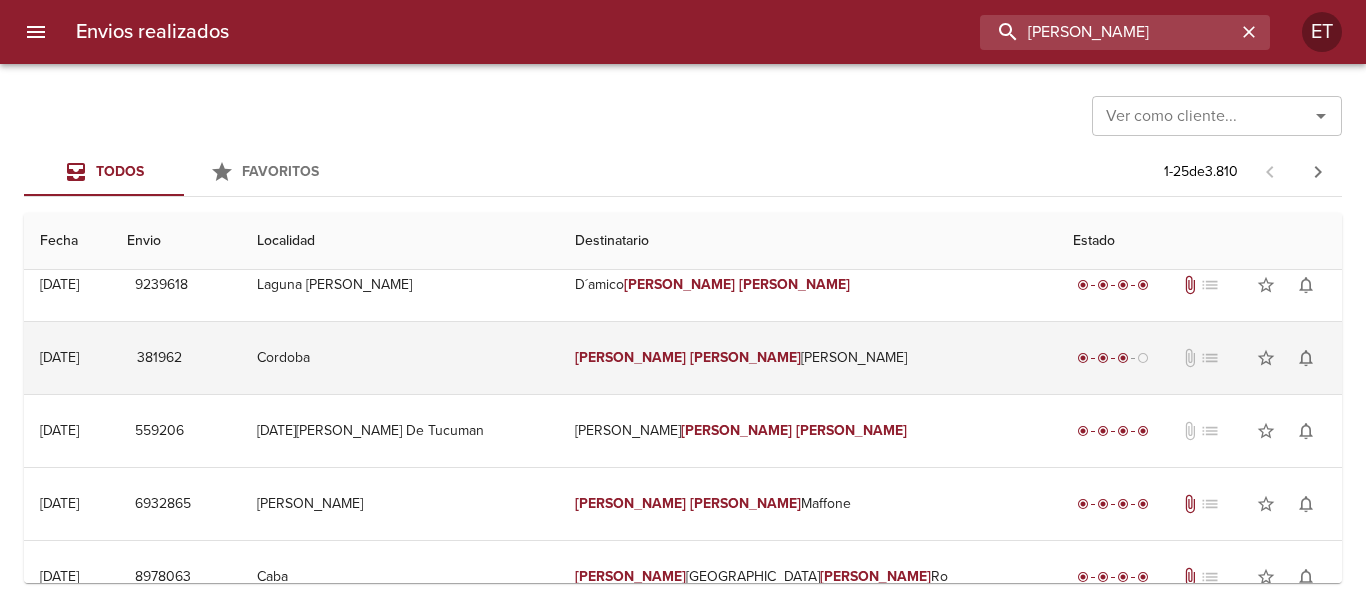 scroll, scrollTop: 0, scrollLeft: 0, axis: both 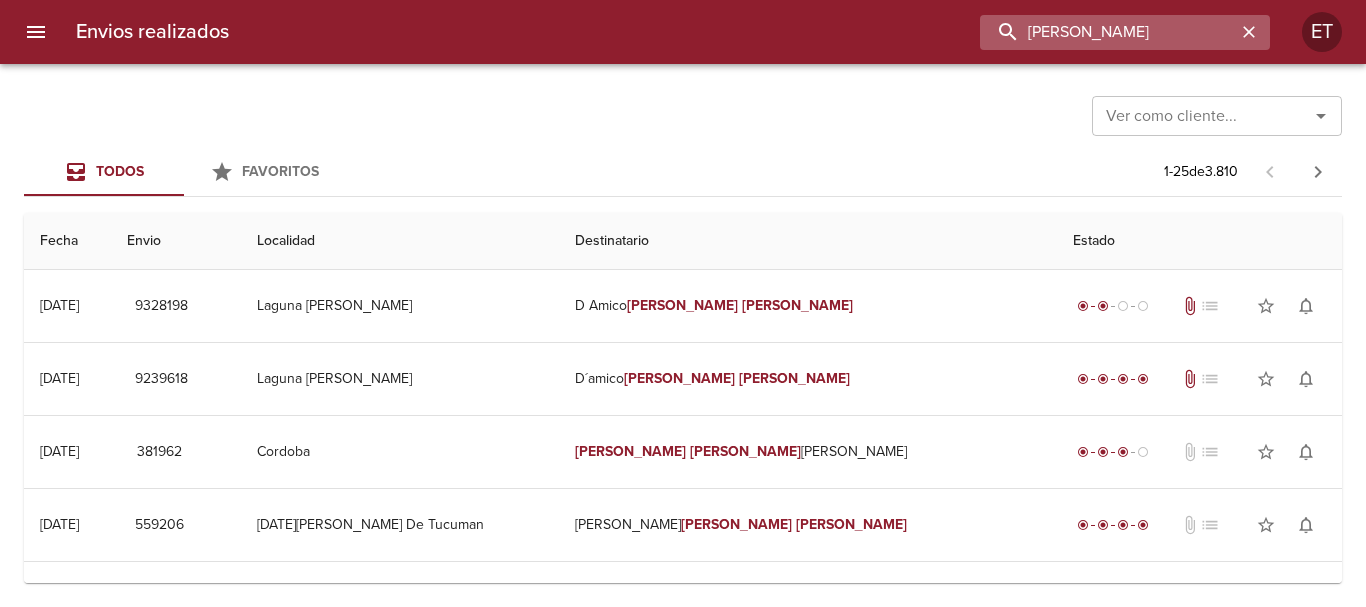 click on "[PERSON_NAME]" at bounding box center [1108, 32] 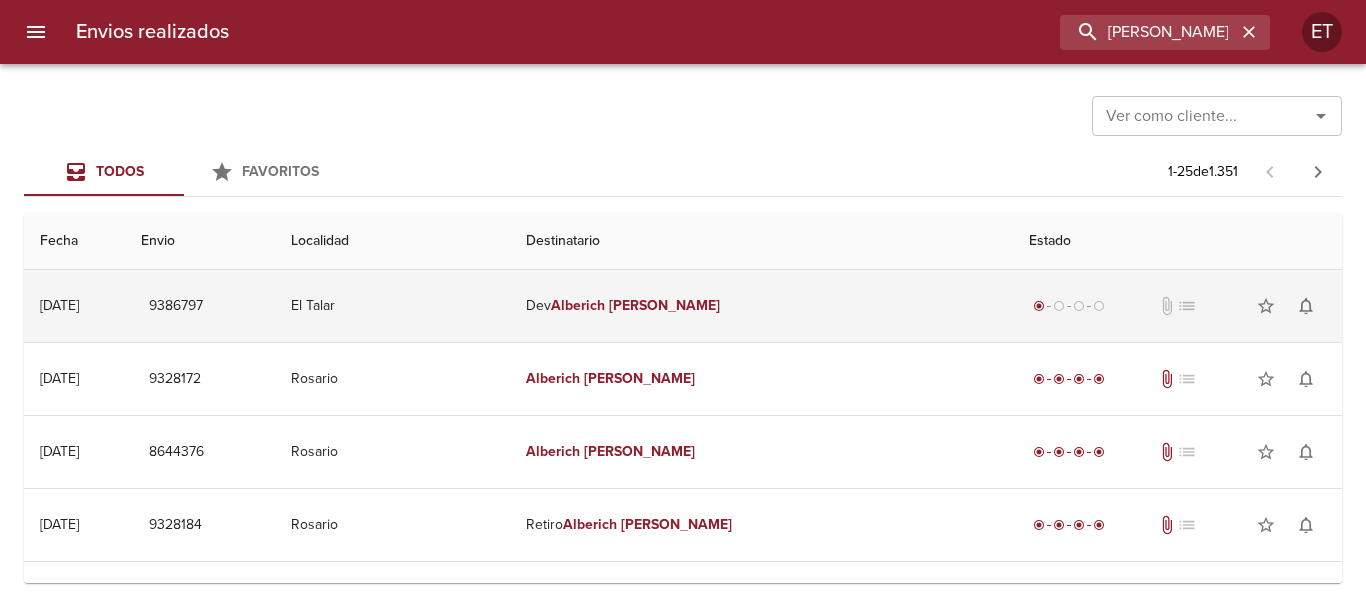 click on "[PERSON_NAME]" at bounding box center (664, 305) 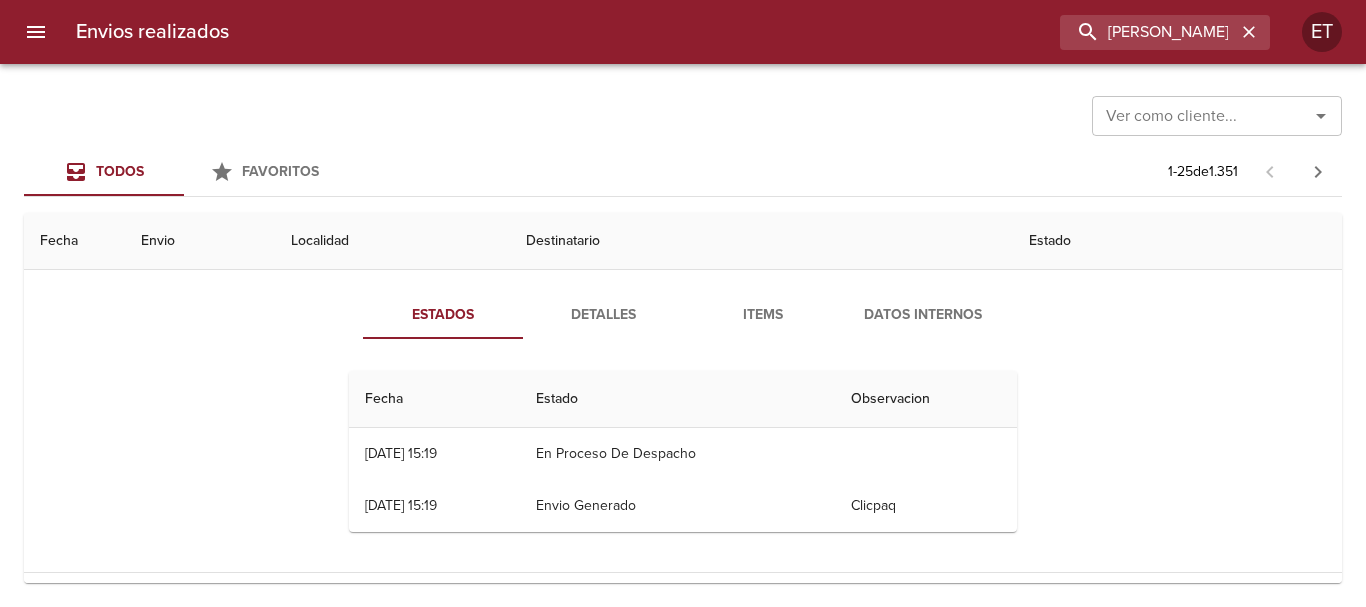 scroll, scrollTop: 100, scrollLeft: 0, axis: vertical 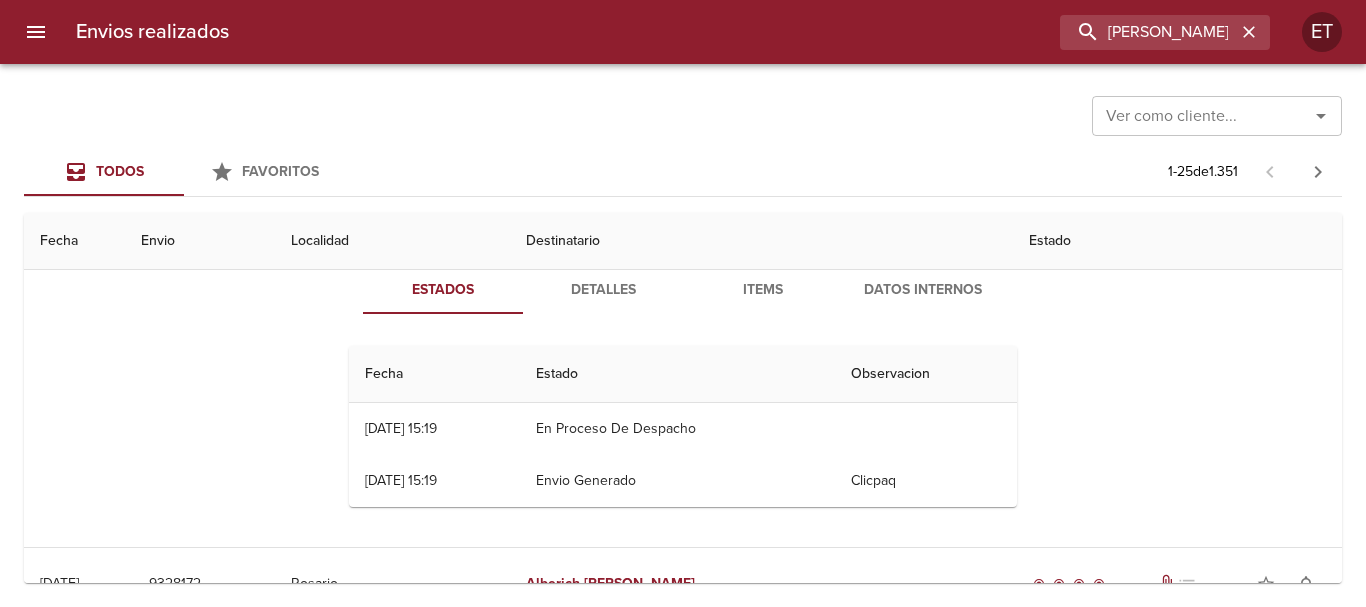 click on "Items" at bounding box center (763, 290) 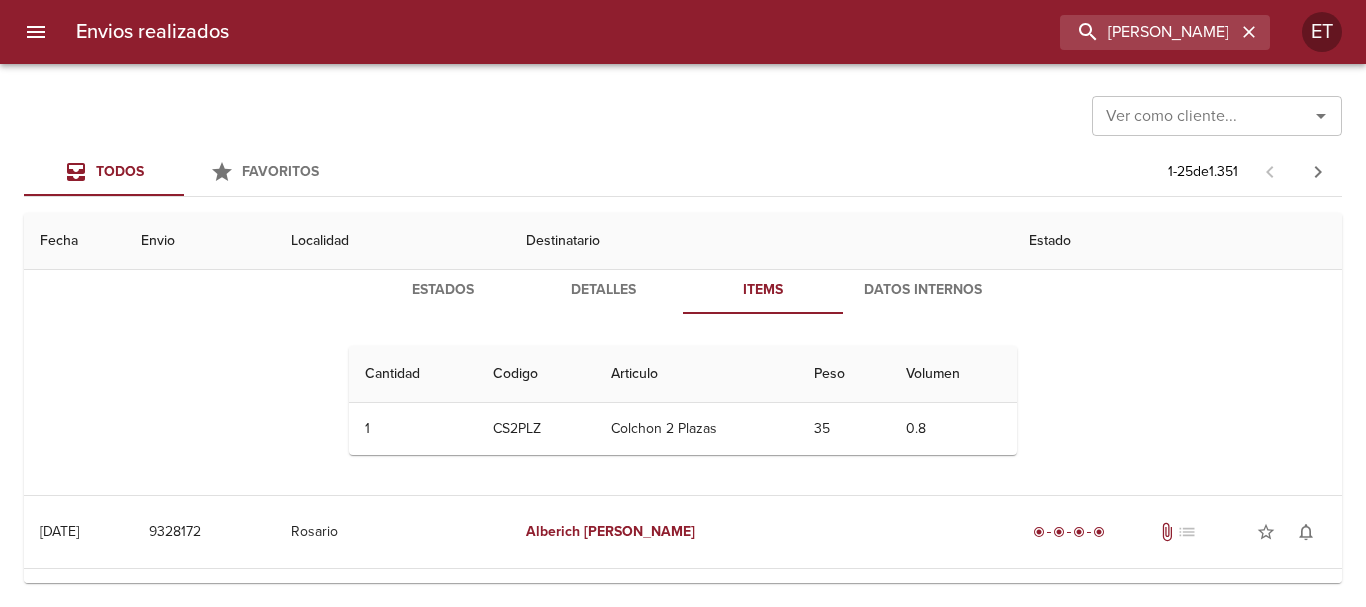 click on "Destinatario" at bounding box center (761, 241) 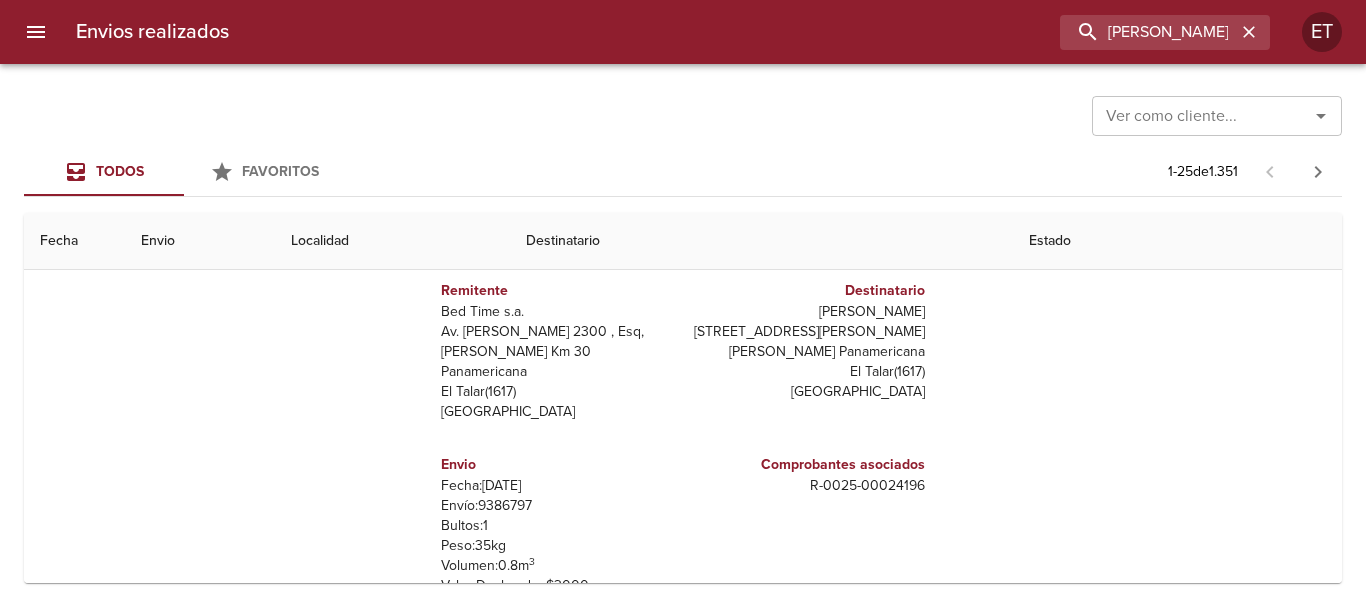 scroll, scrollTop: 300, scrollLeft: 0, axis: vertical 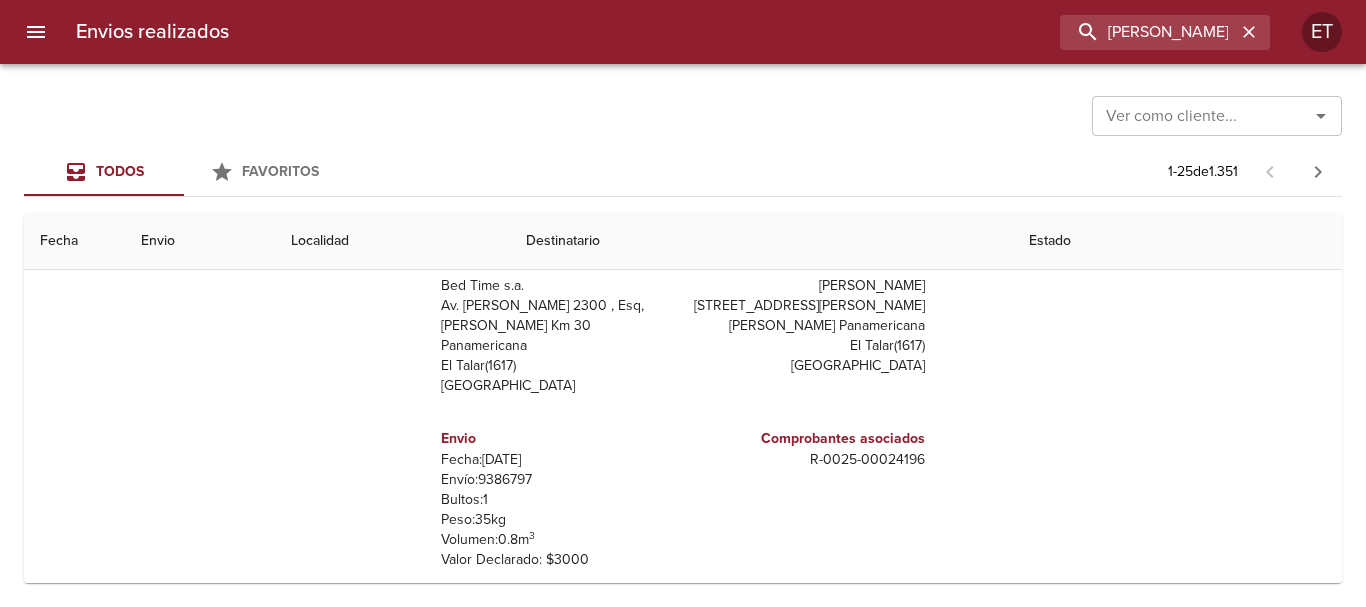 click on "Envío:  9386797" at bounding box center [558, 480] 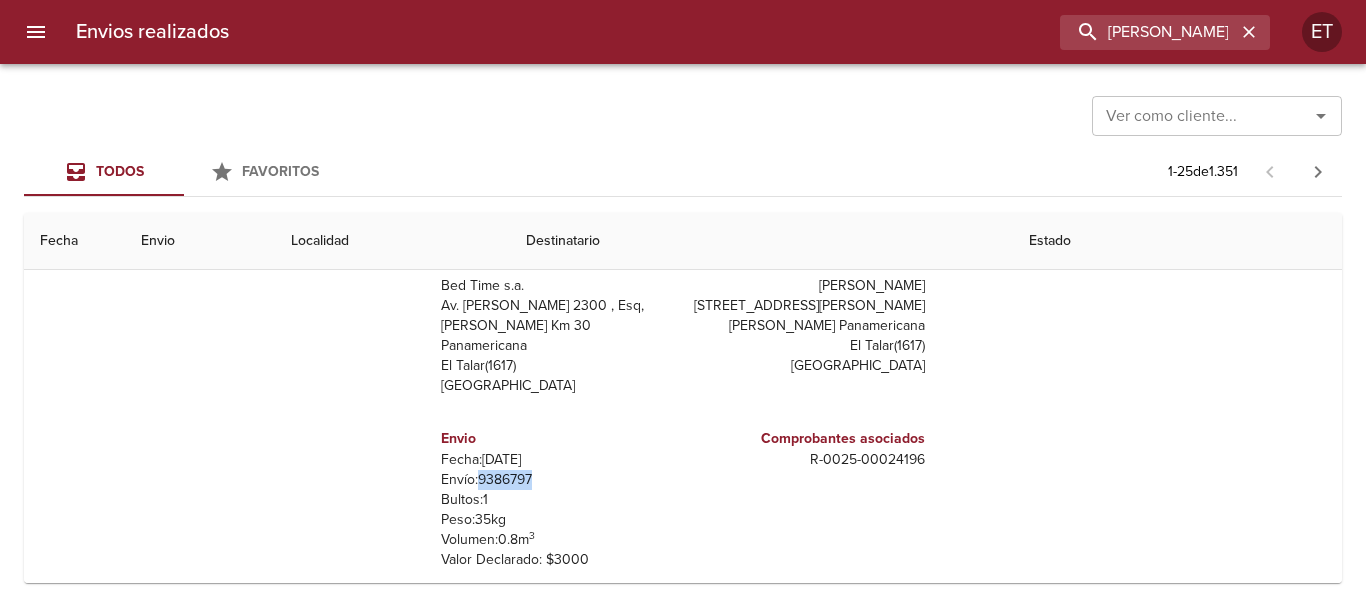 click on "Envío:  9386797" at bounding box center [558, 480] 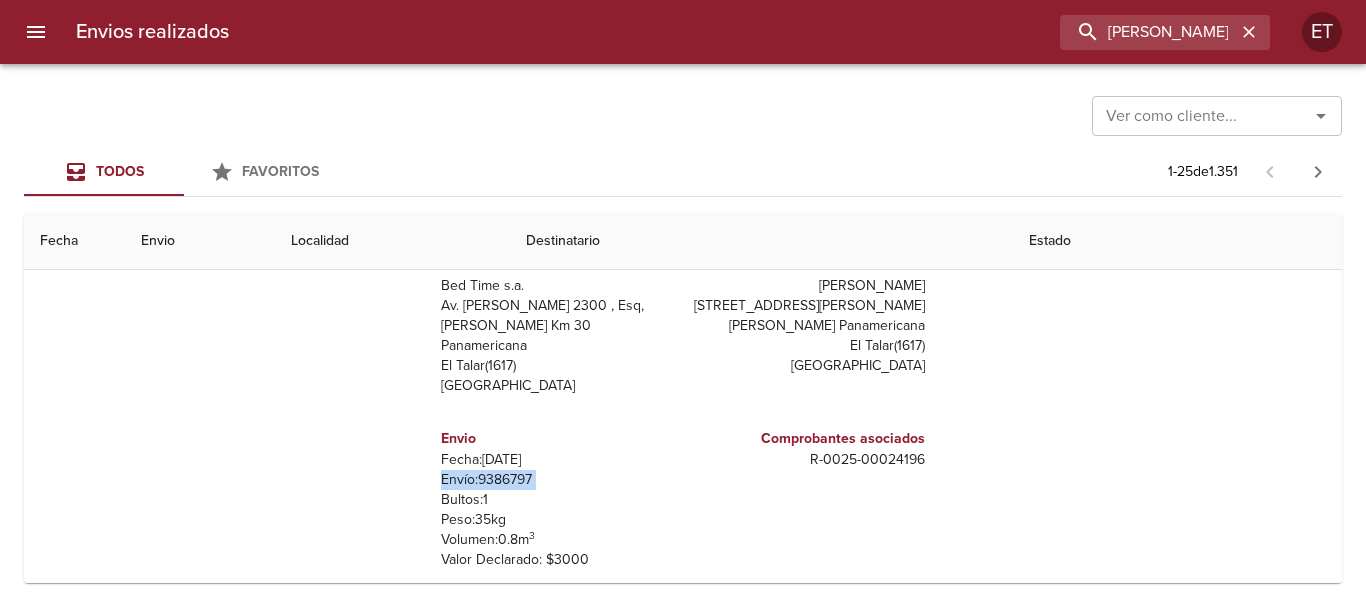 click on "Envío:  9386797" at bounding box center (558, 480) 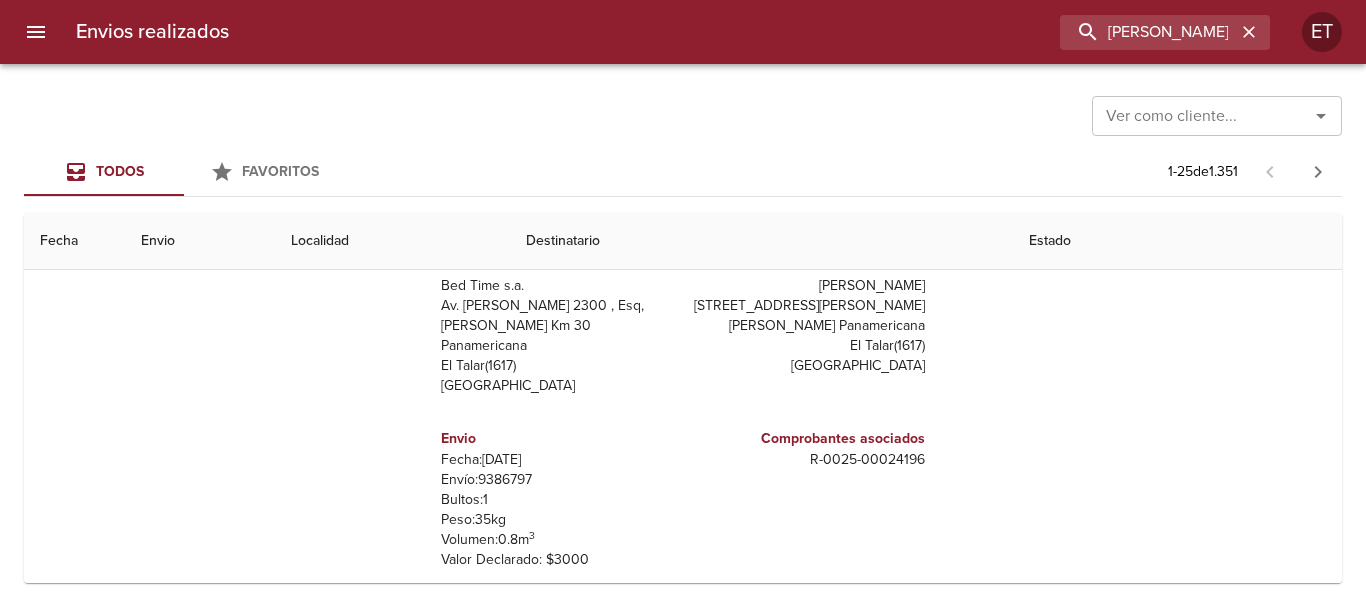 drag, startPoint x: 501, startPoint y: 507, endPoint x: 494, endPoint y: 497, distance: 12.206555 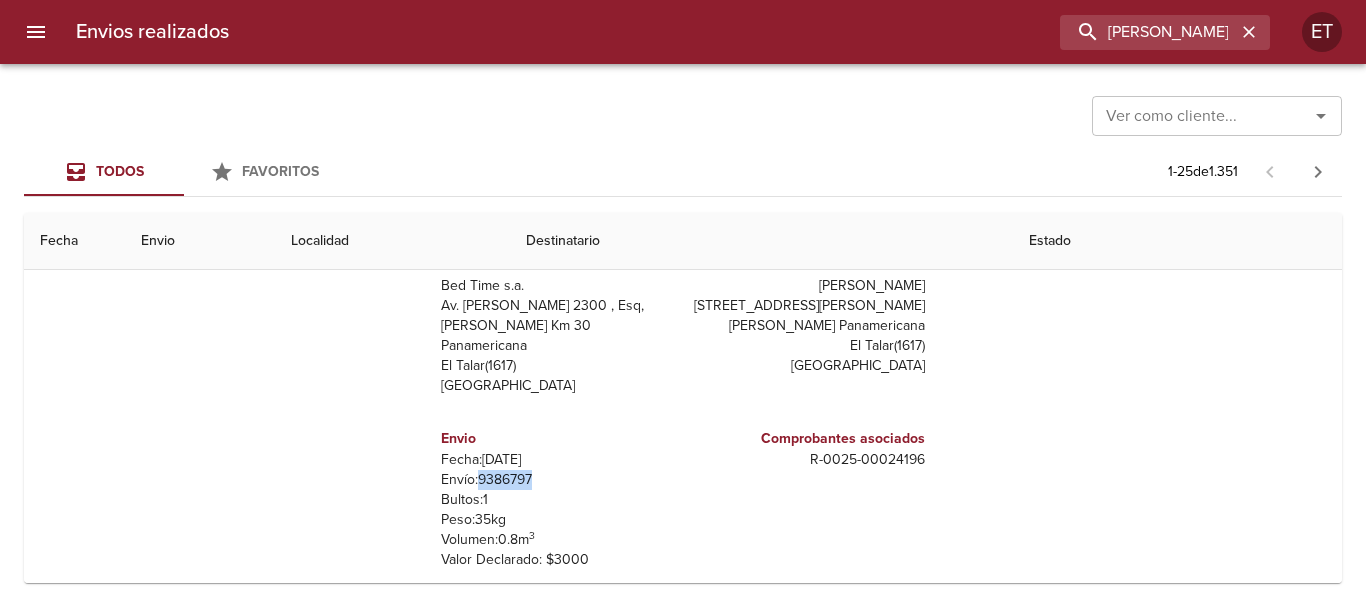drag, startPoint x: 465, startPoint y: 455, endPoint x: 523, endPoint y: 454, distance: 58.00862 